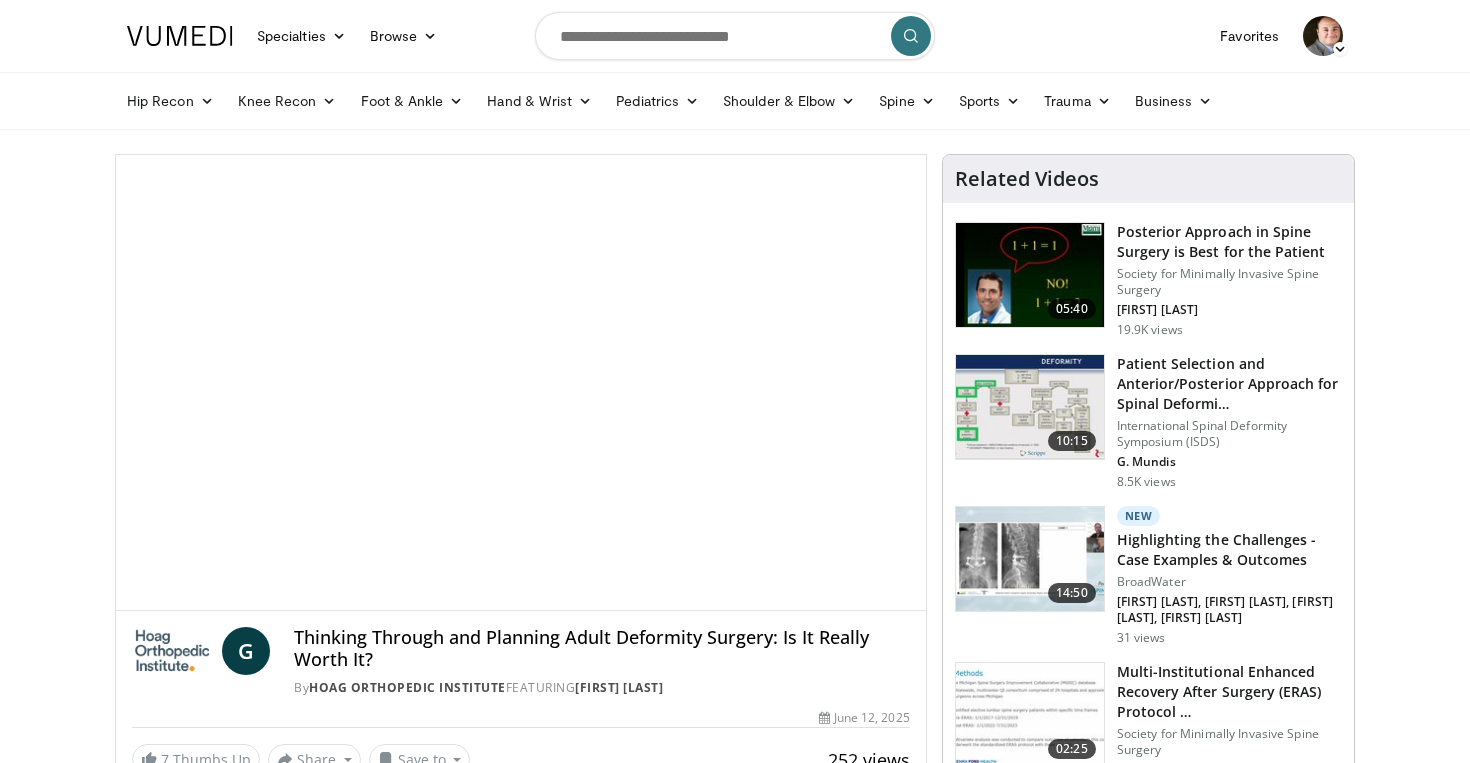 scroll, scrollTop: 0, scrollLeft: 0, axis: both 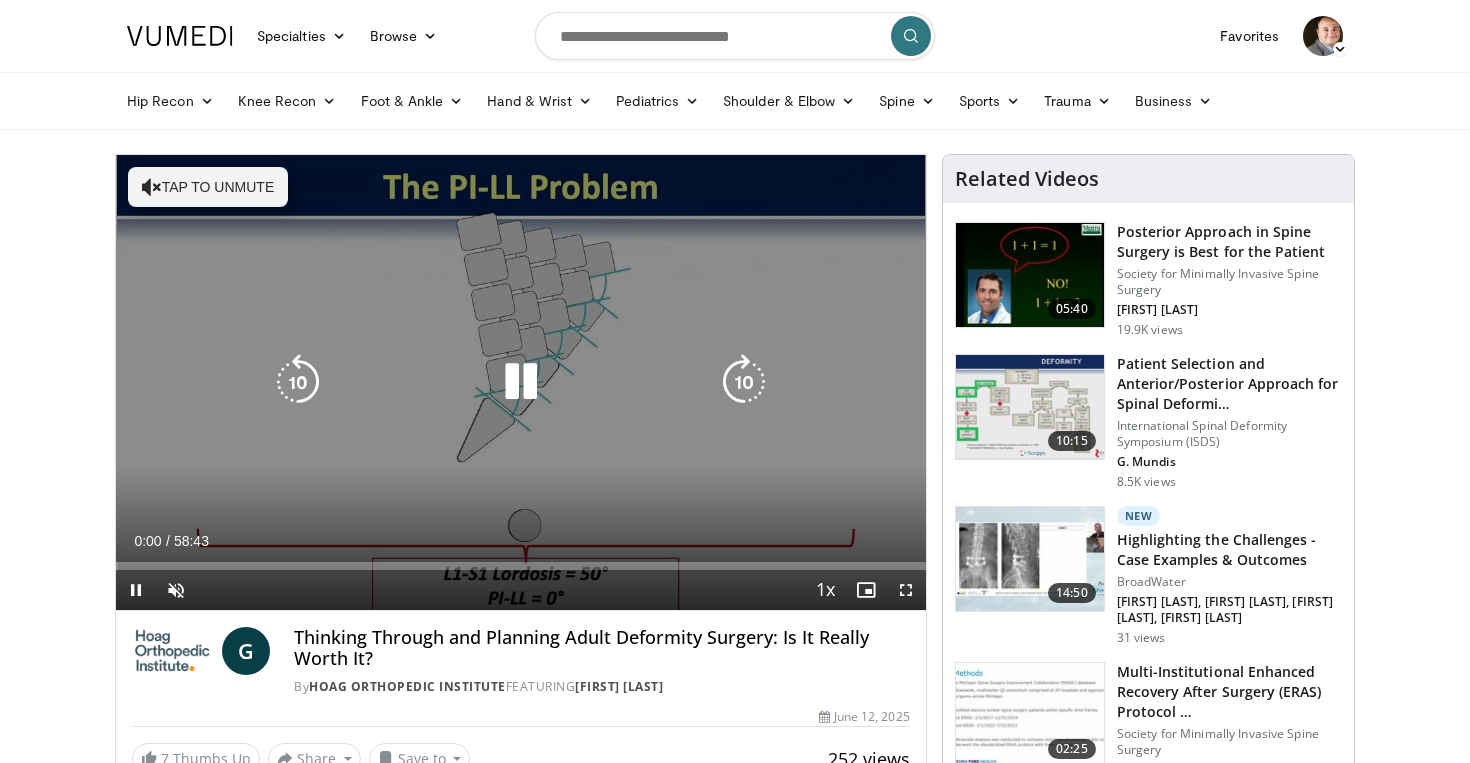 click on "Tap to unmute" at bounding box center [208, 187] 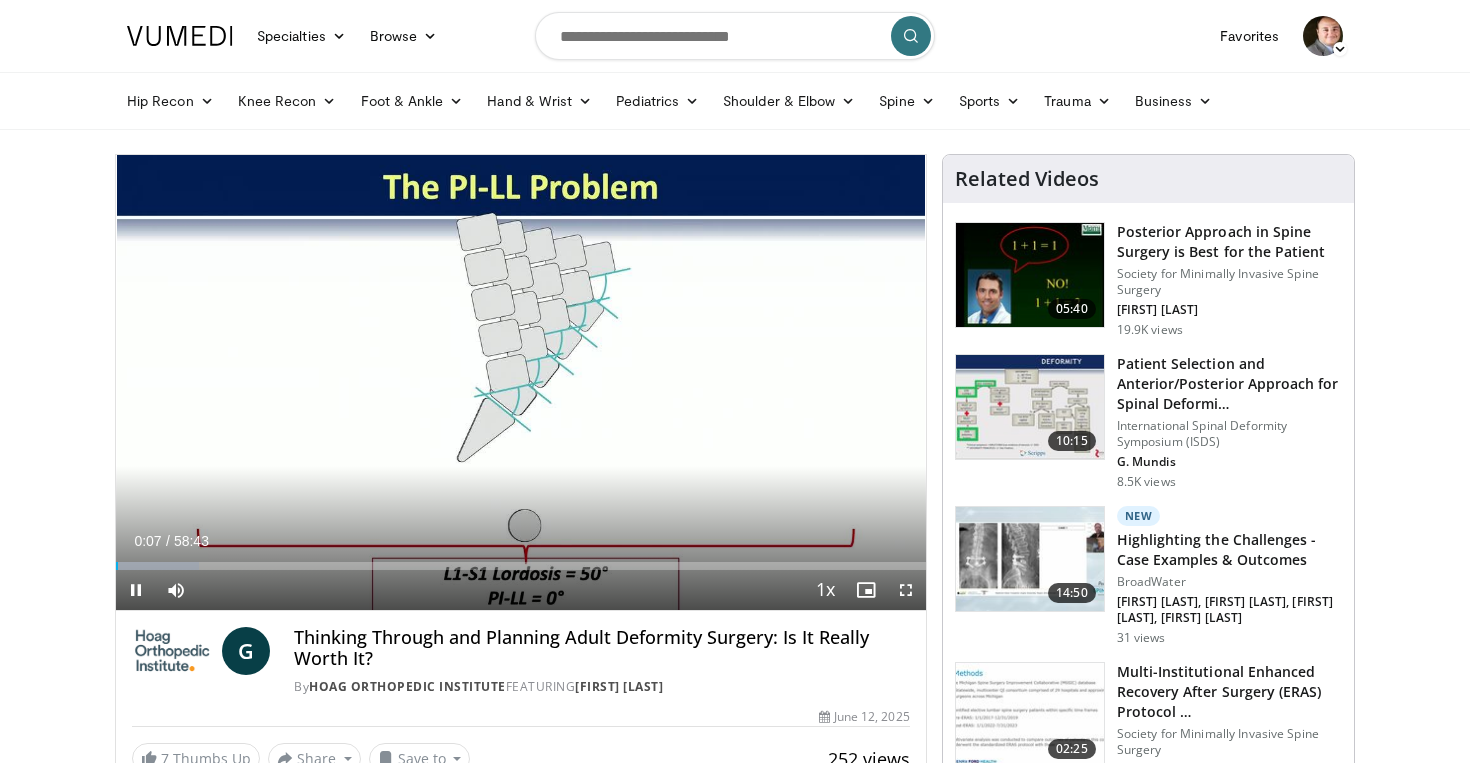 click at bounding box center (906, 590) 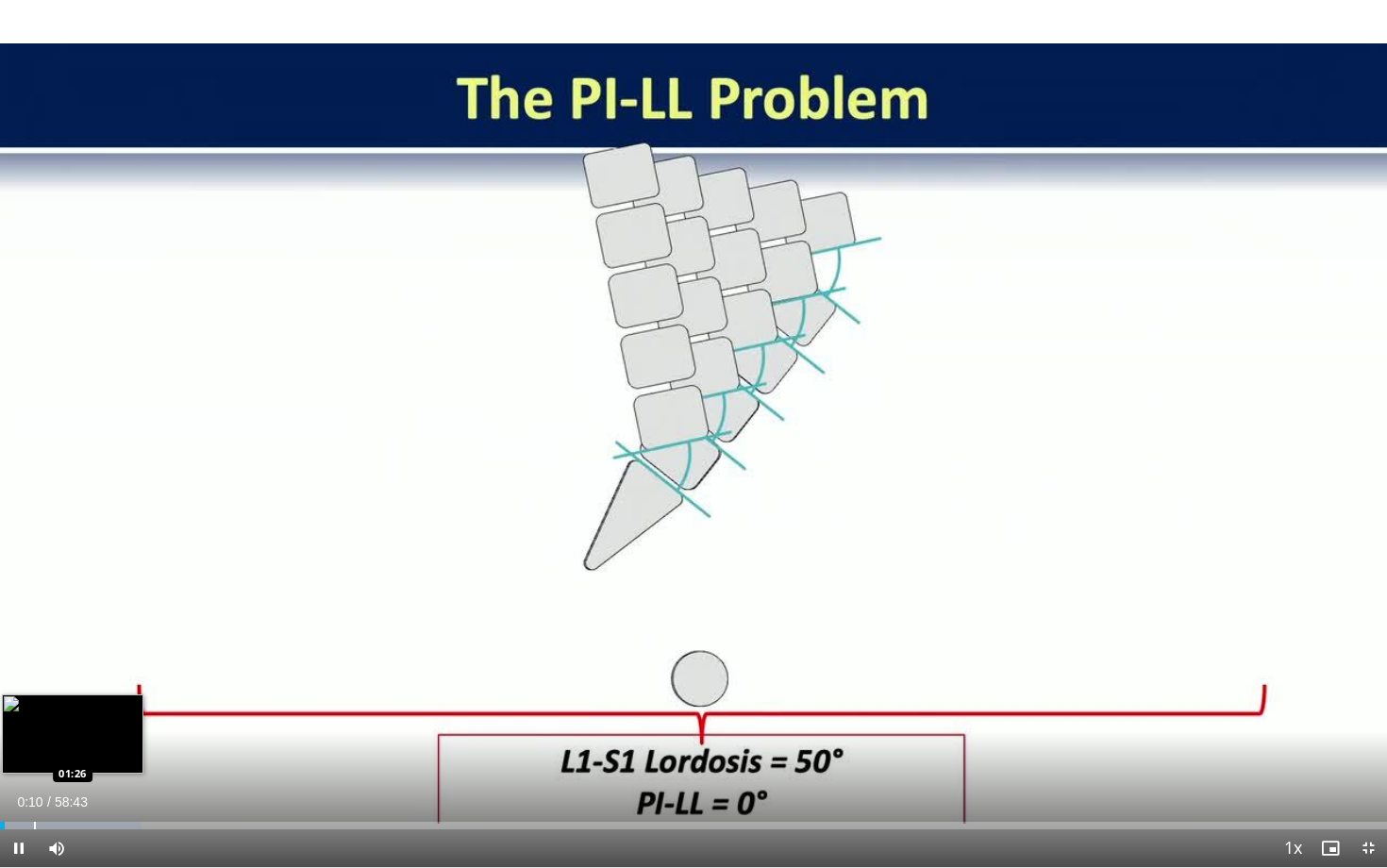 click at bounding box center [35, 826] 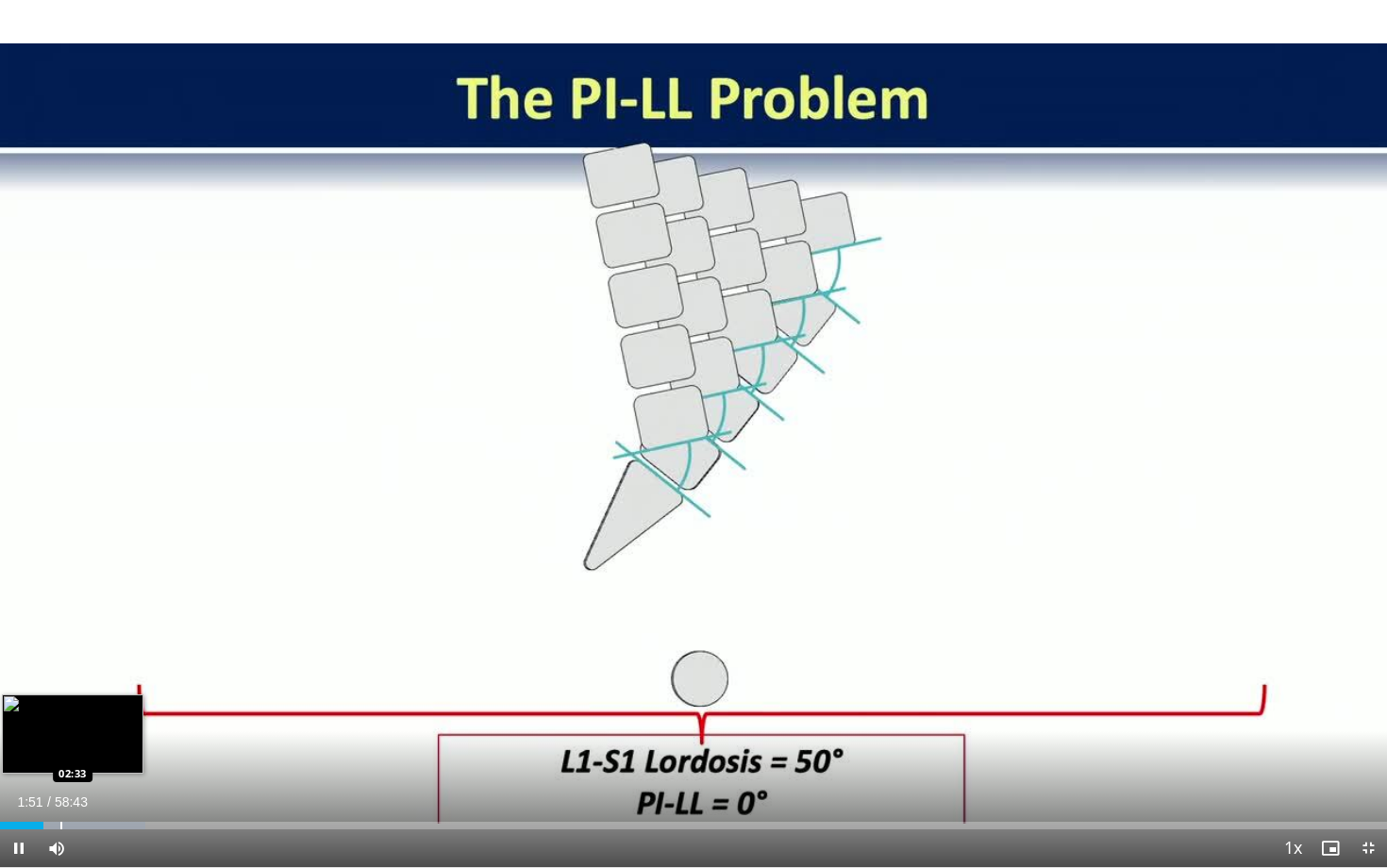 click at bounding box center [61, 826] 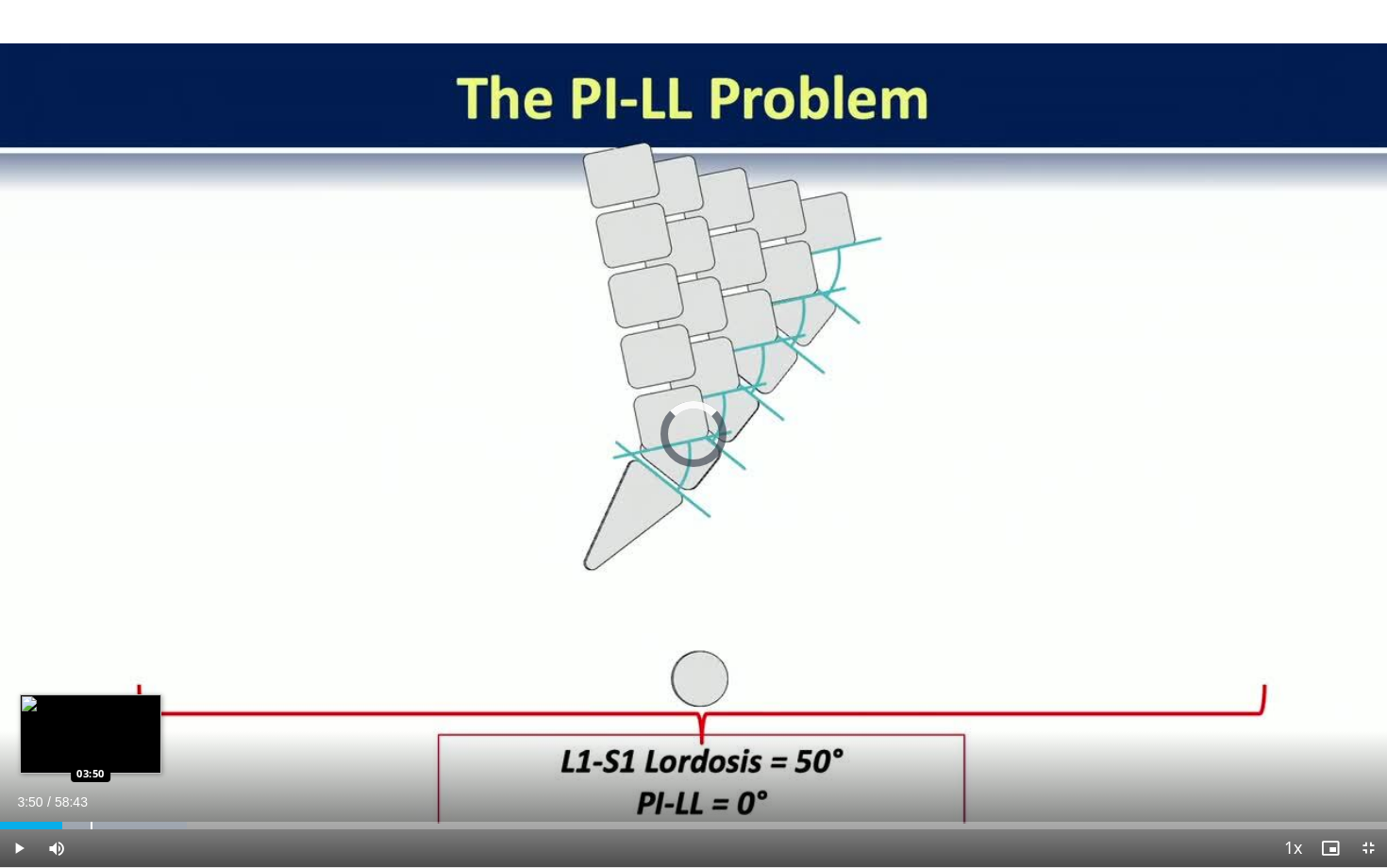 click at bounding box center (92, 826) 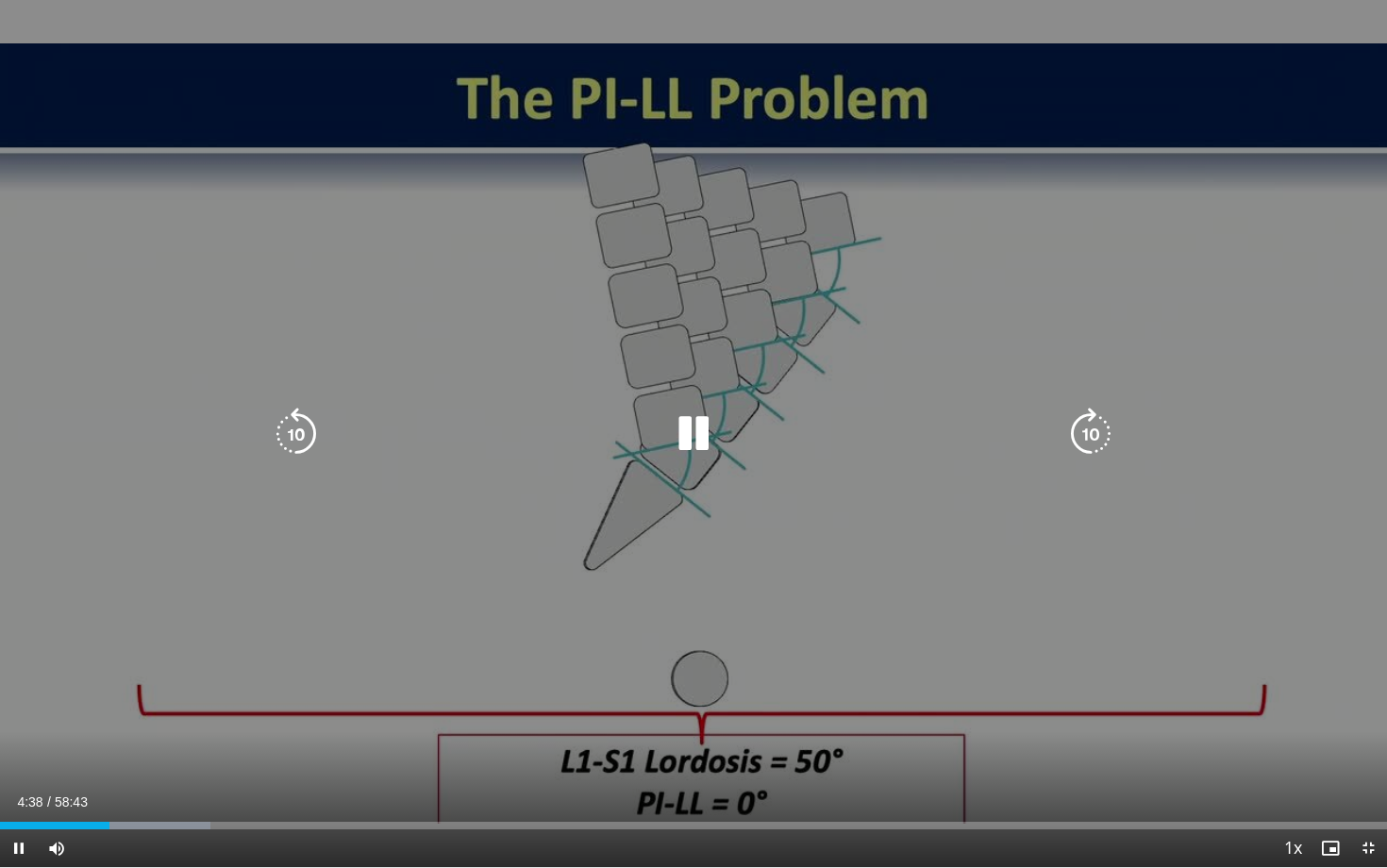 click at bounding box center (1091, 434) 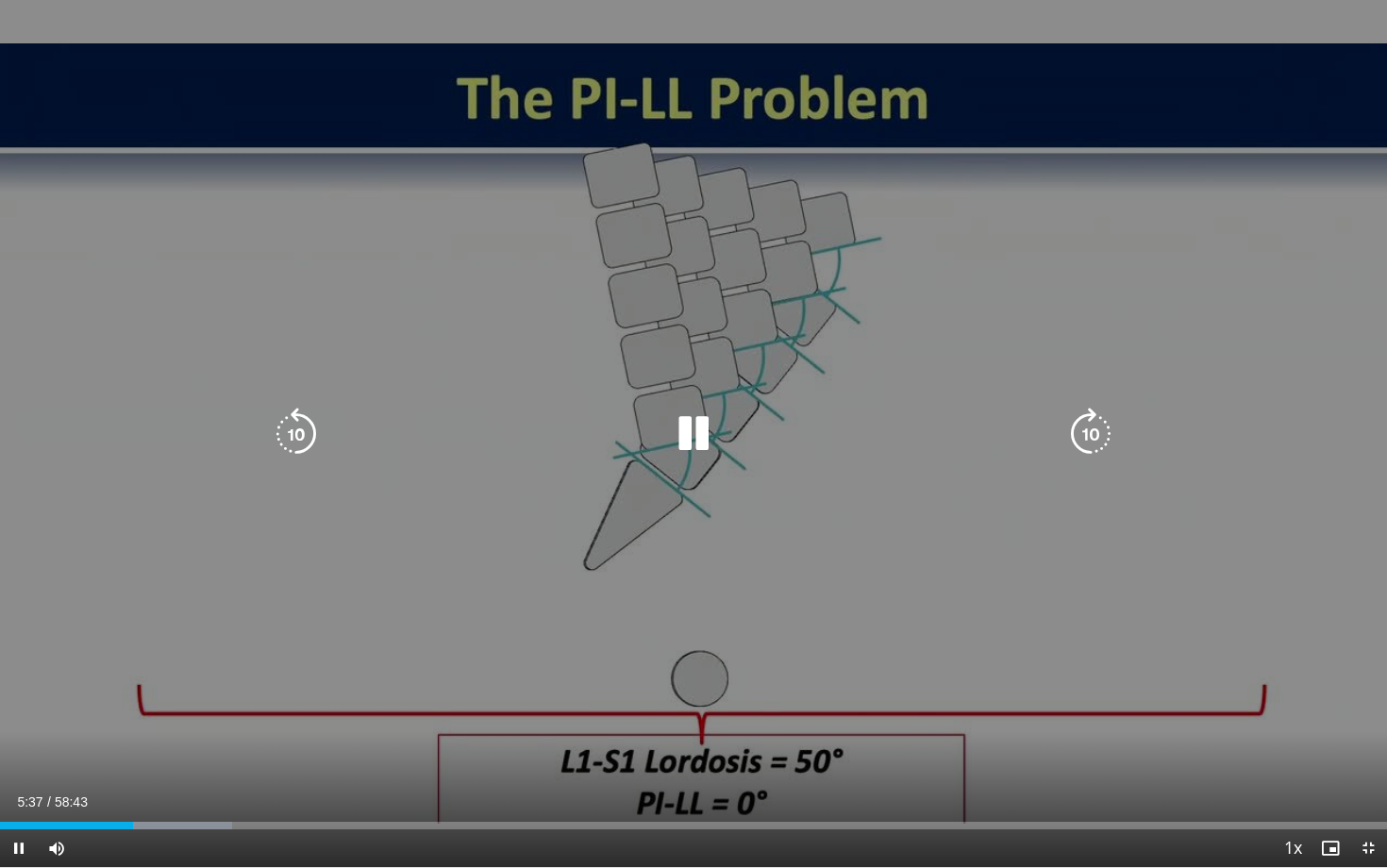click at bounding box center [1091, 434] 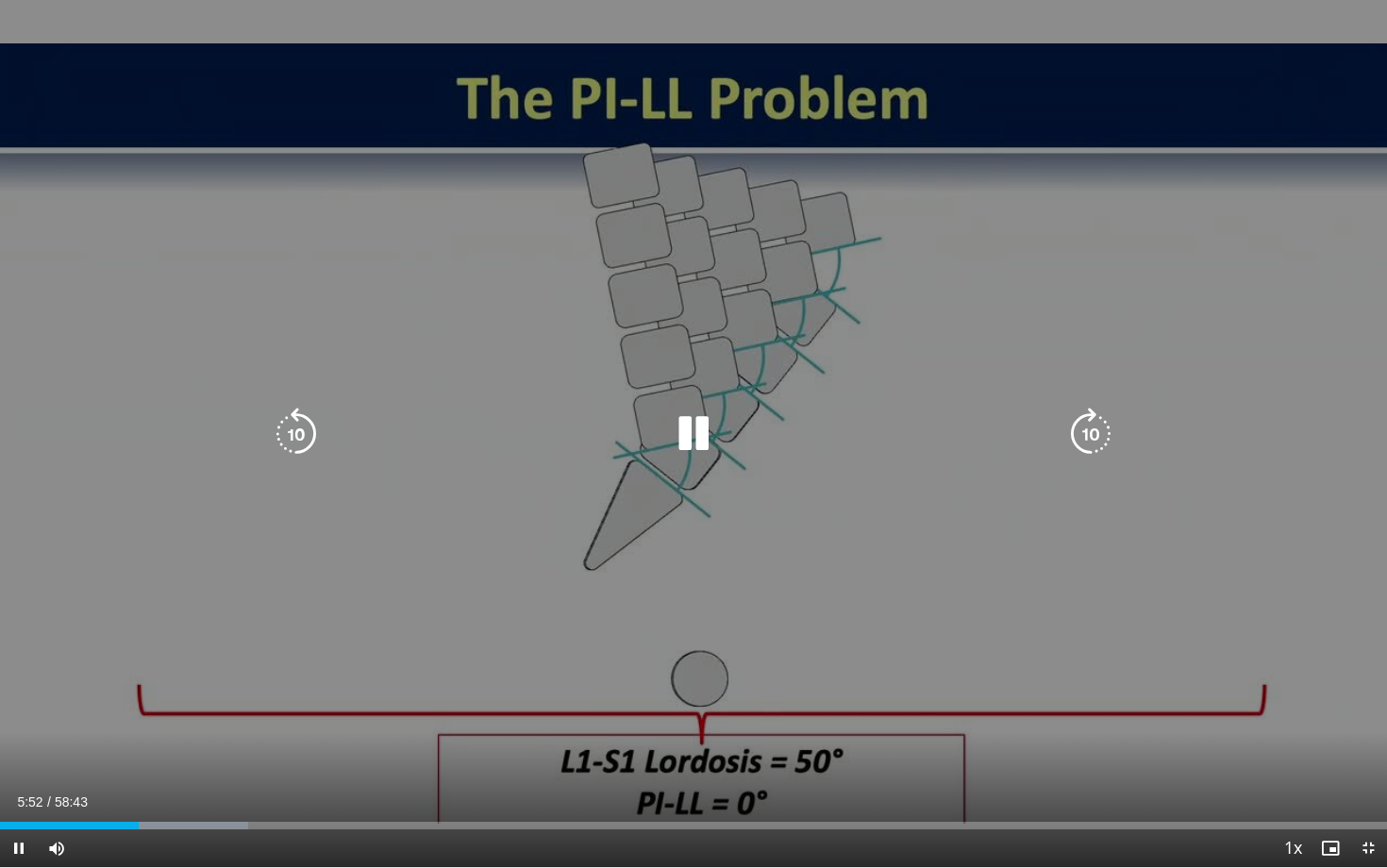 click at bounding box center [1091, 434] 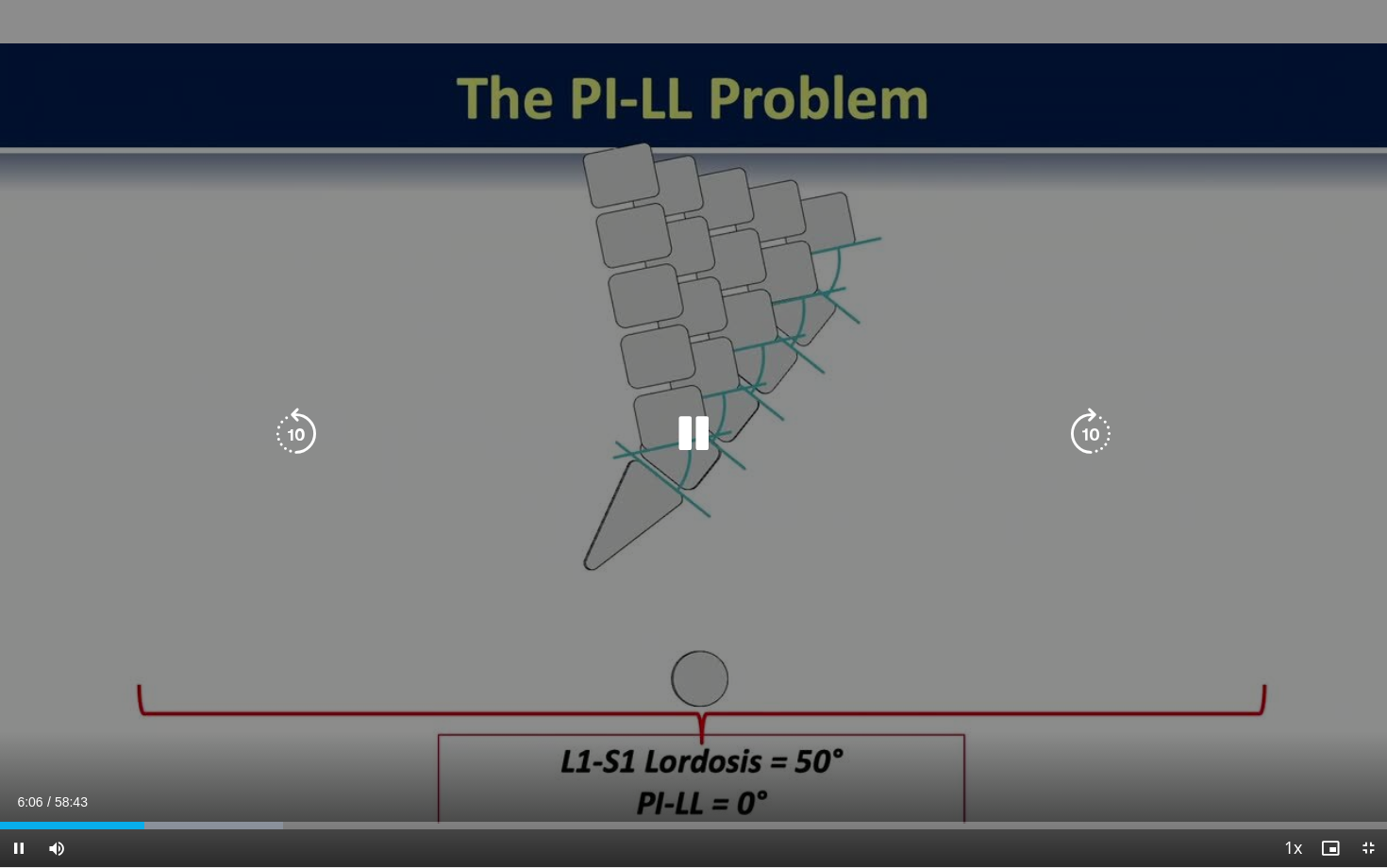 click at bounding box center [1091, 434] 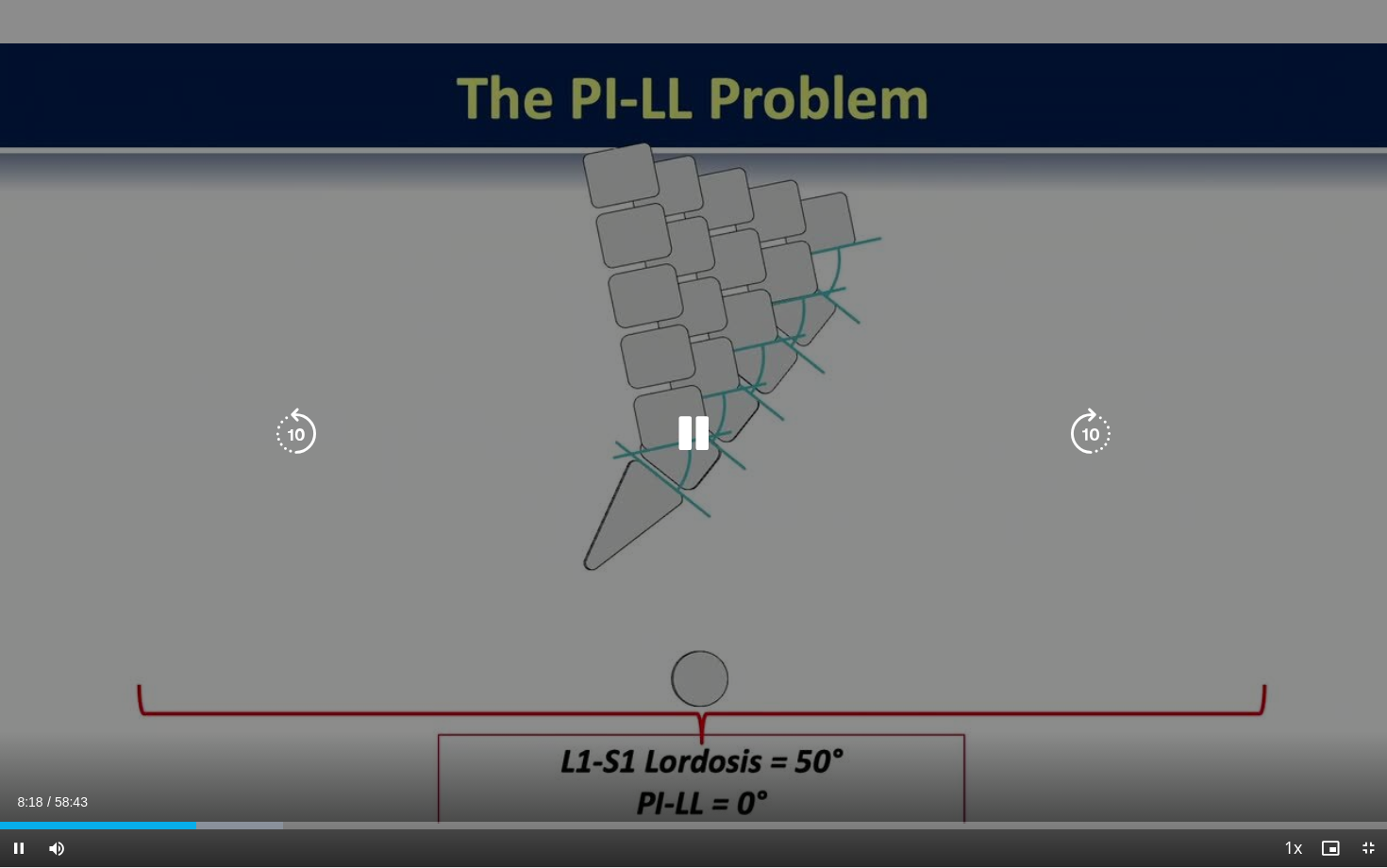 click at bounding box center (296, 434) 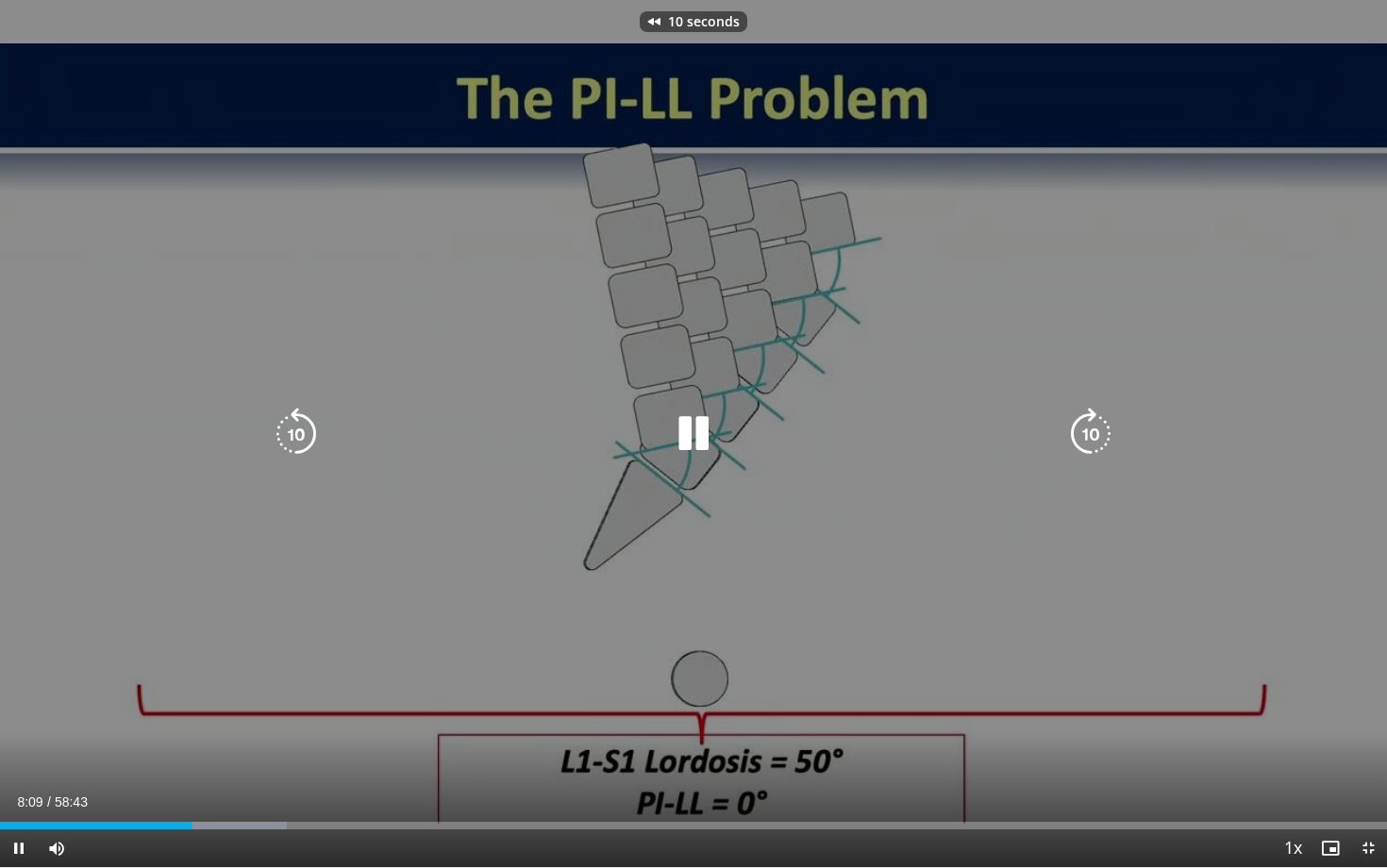 click on "10 seconds
Tap to unmute" at bounding box center (694, 433) 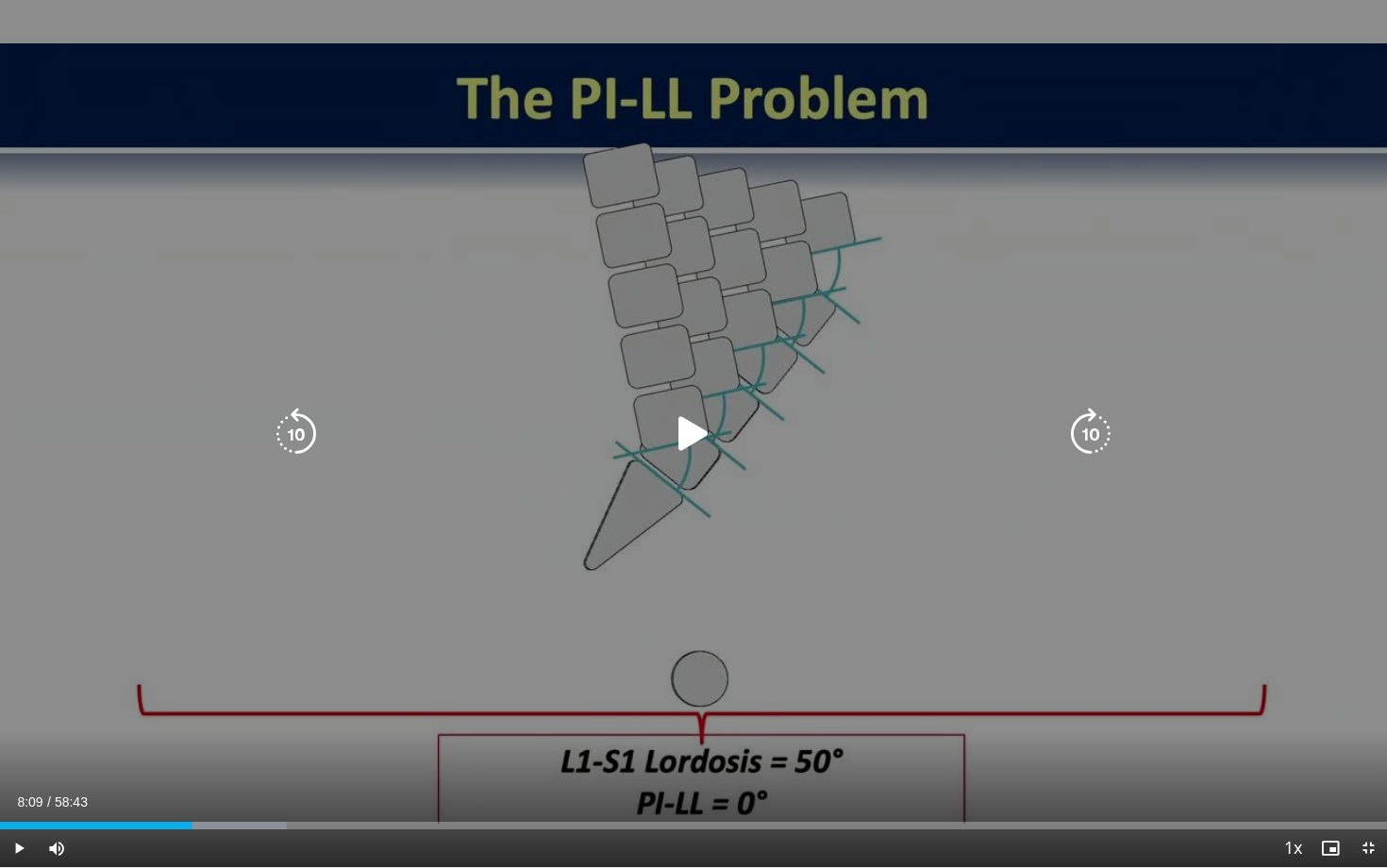 click at bounding box center [694, 434] 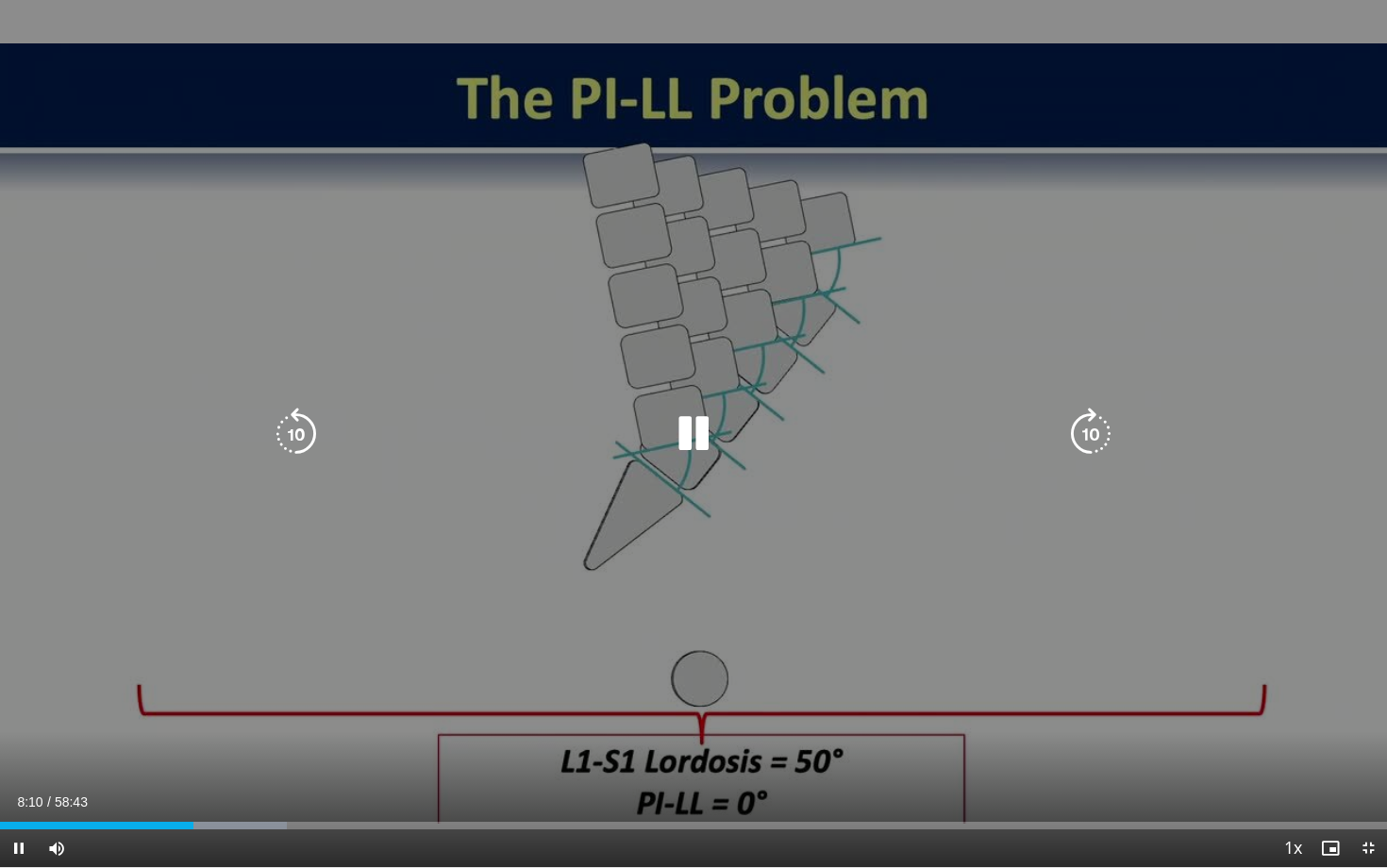 click at bounding box center (1091, 434) 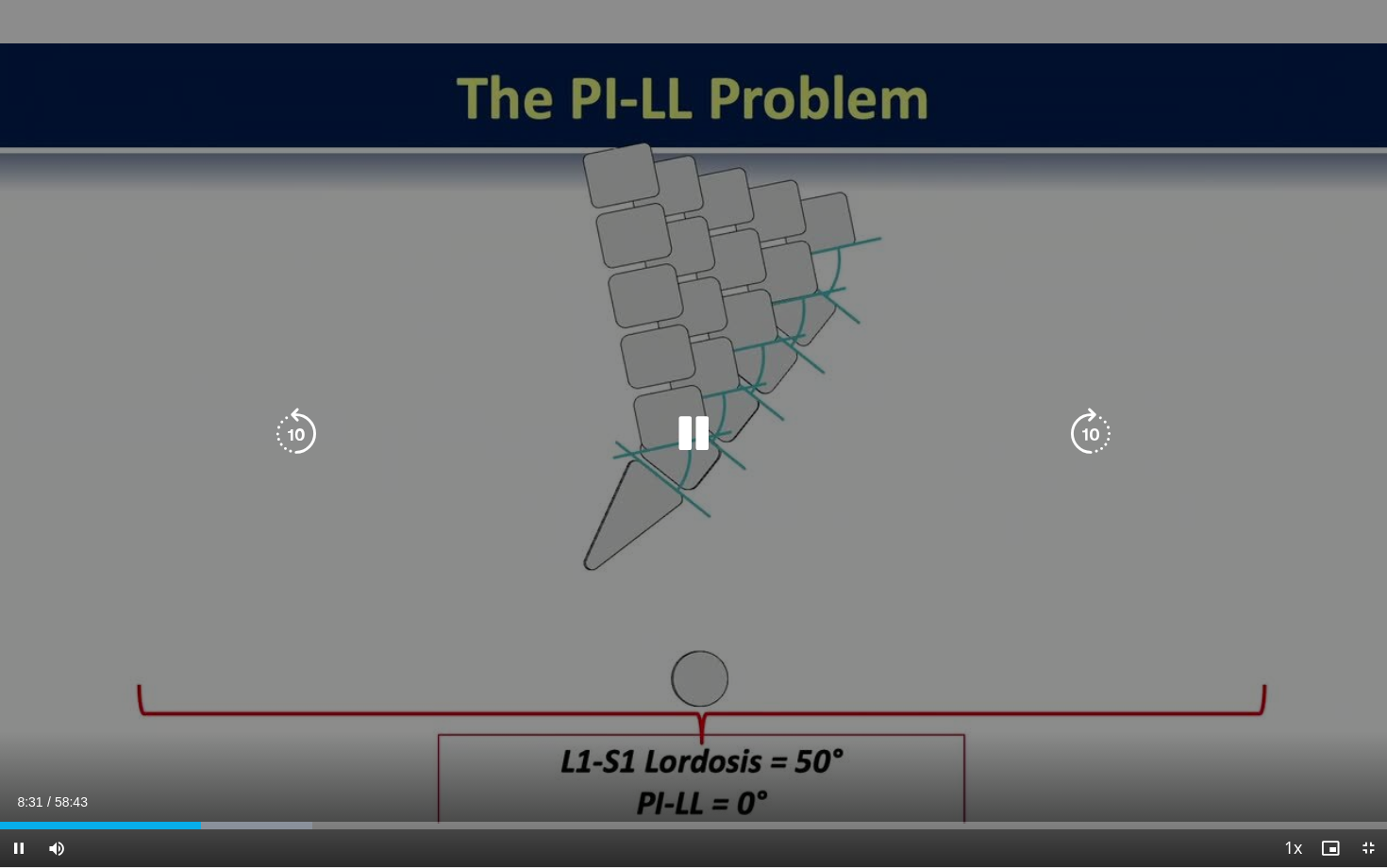 click at bounding box center (1091, 434) 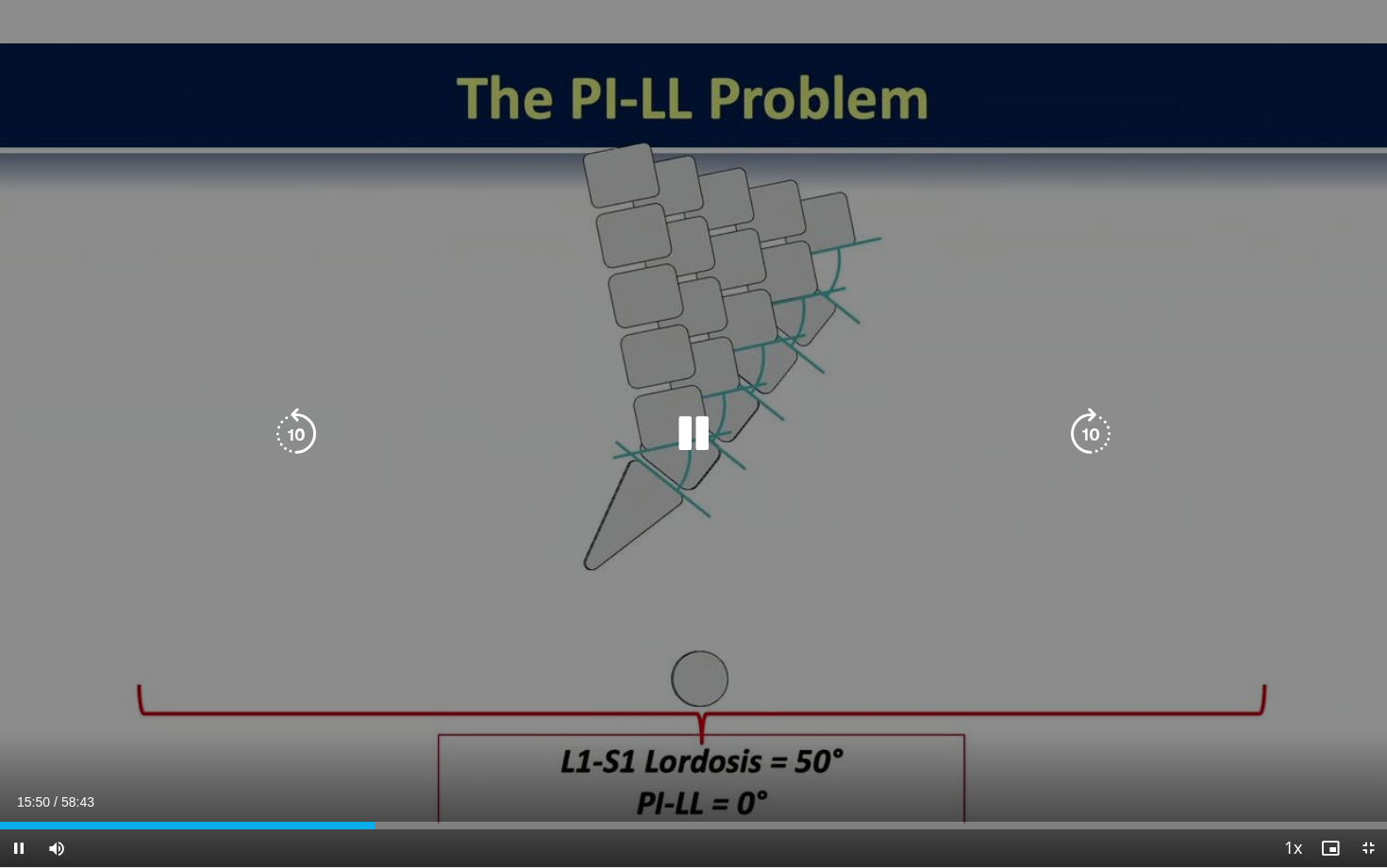 click at bounding box center [296, 434] 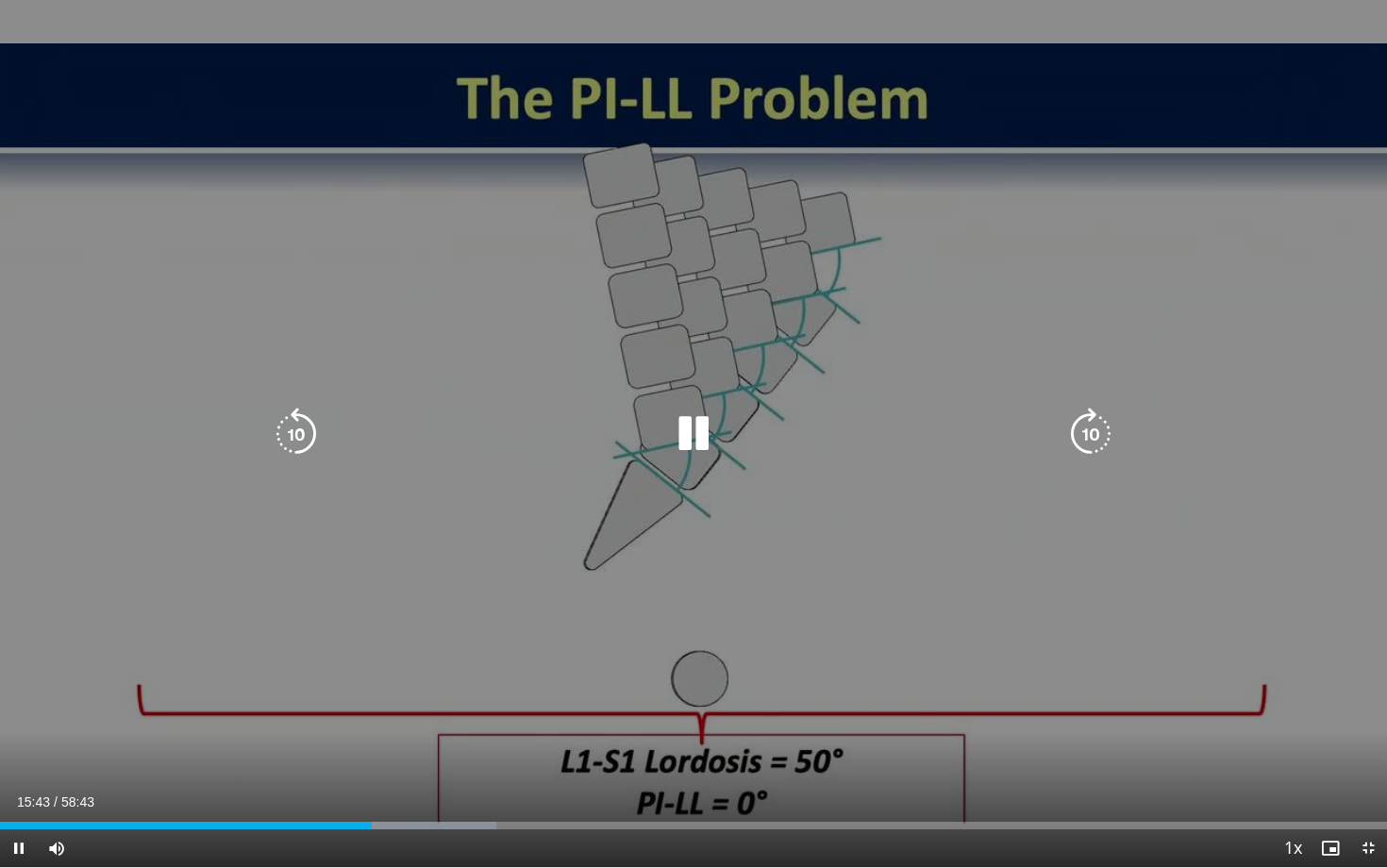 click at bounding box center (296, 434) 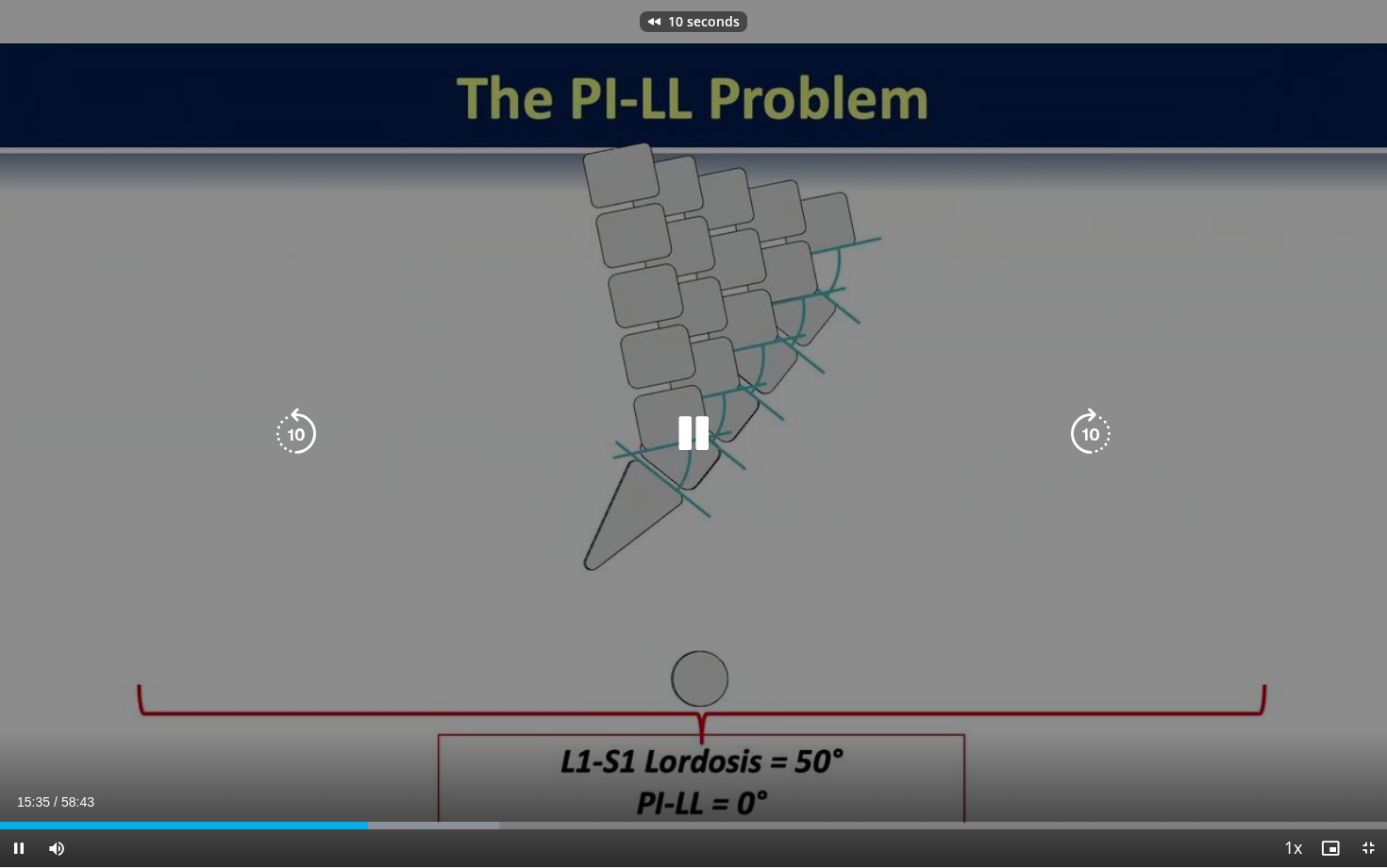 click at bounding box center [694, 434] 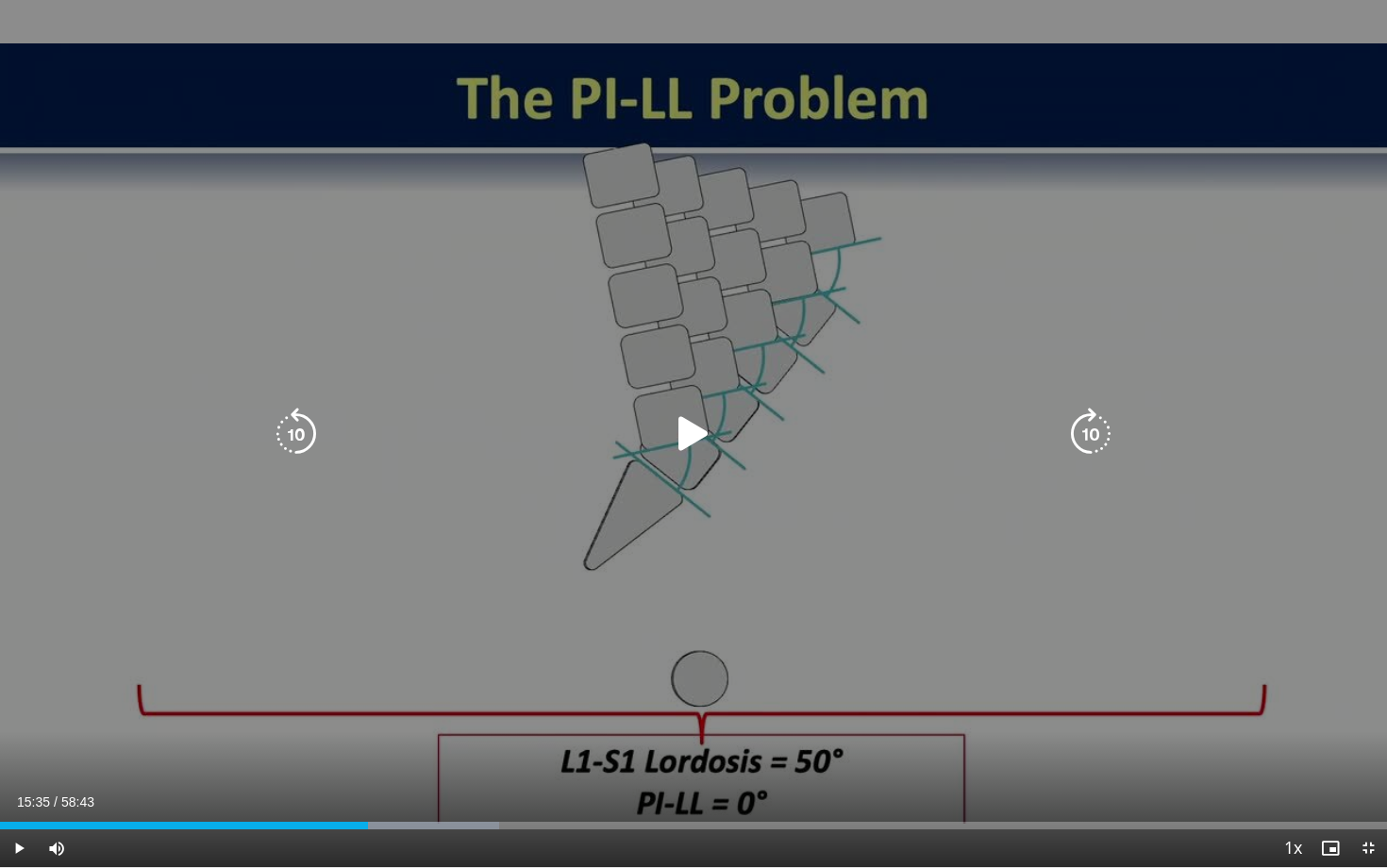 click at bounding box center (1091, 434) 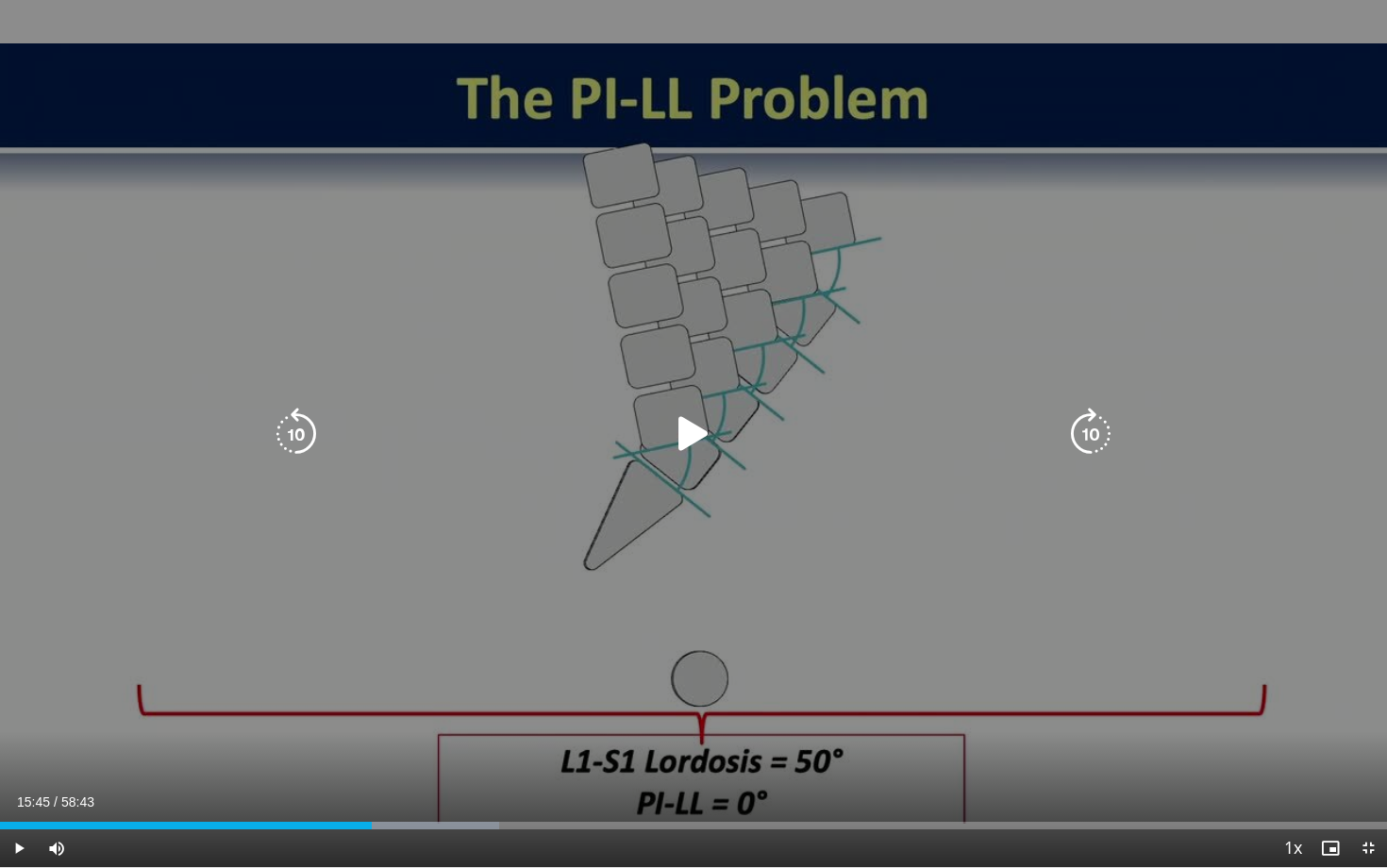 click at bounding box center [694, 434] 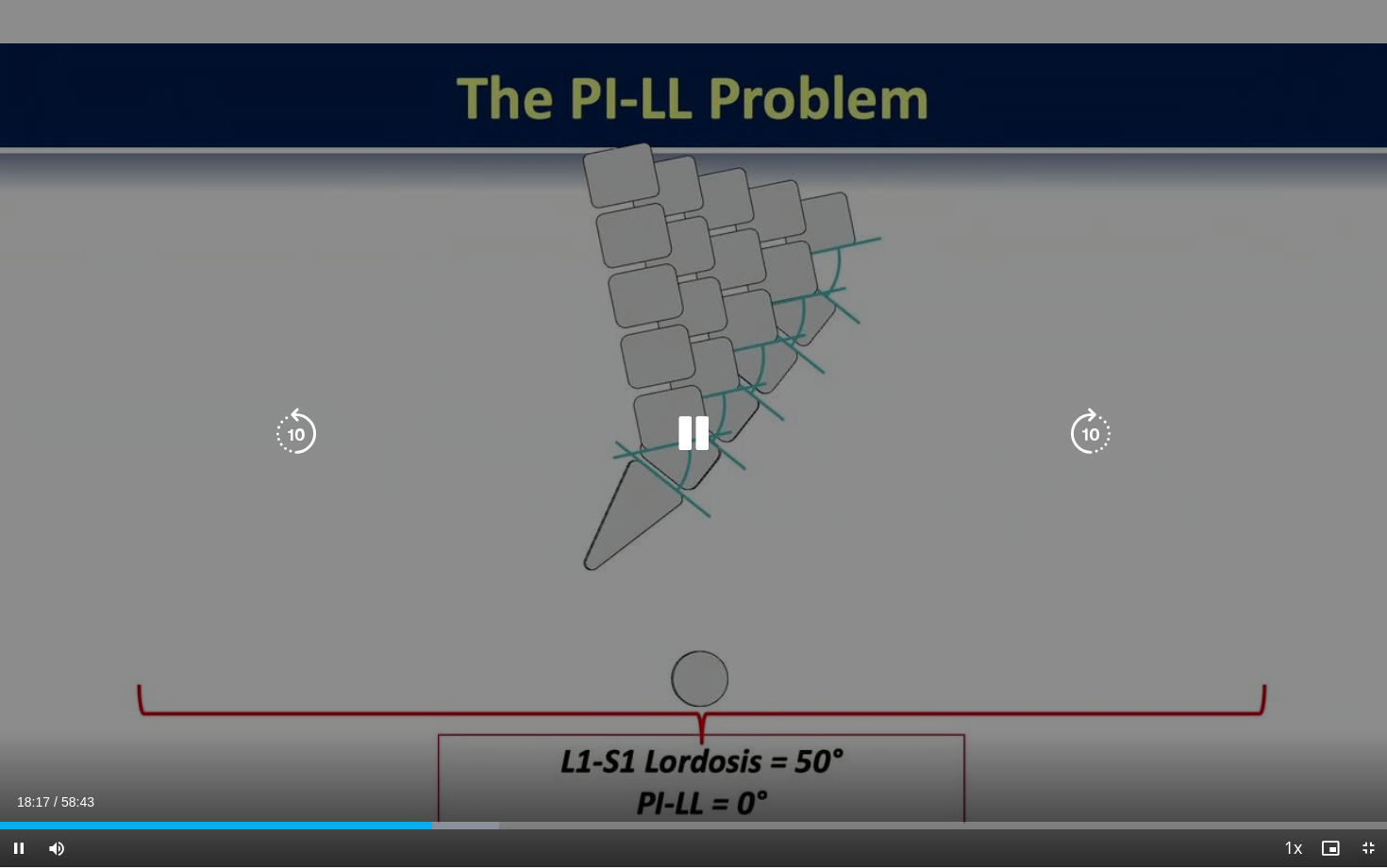 click at bounding box center [296, 434] 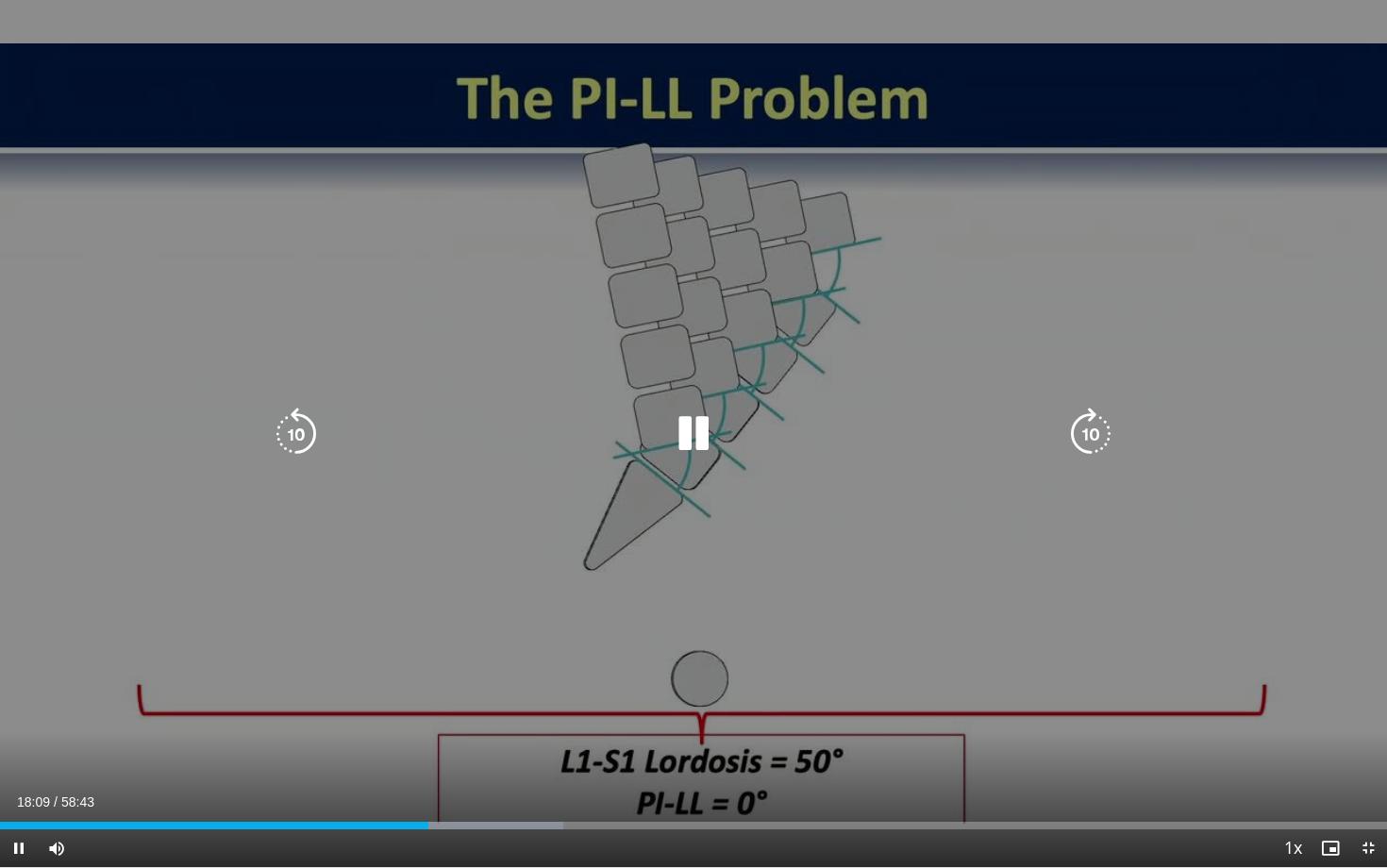 click at bounding box center (694, 434) 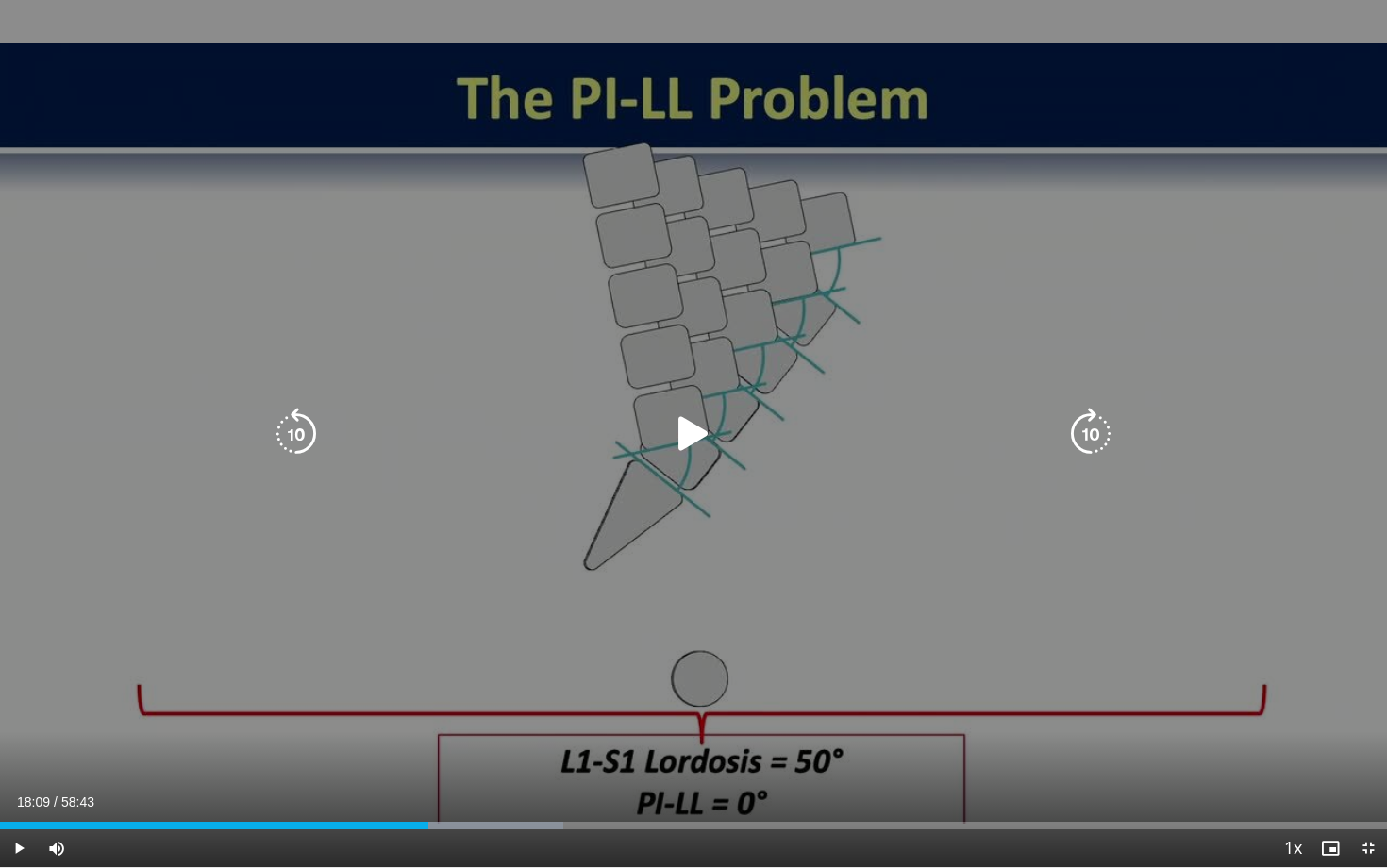 click at bounding box center [694, 434] 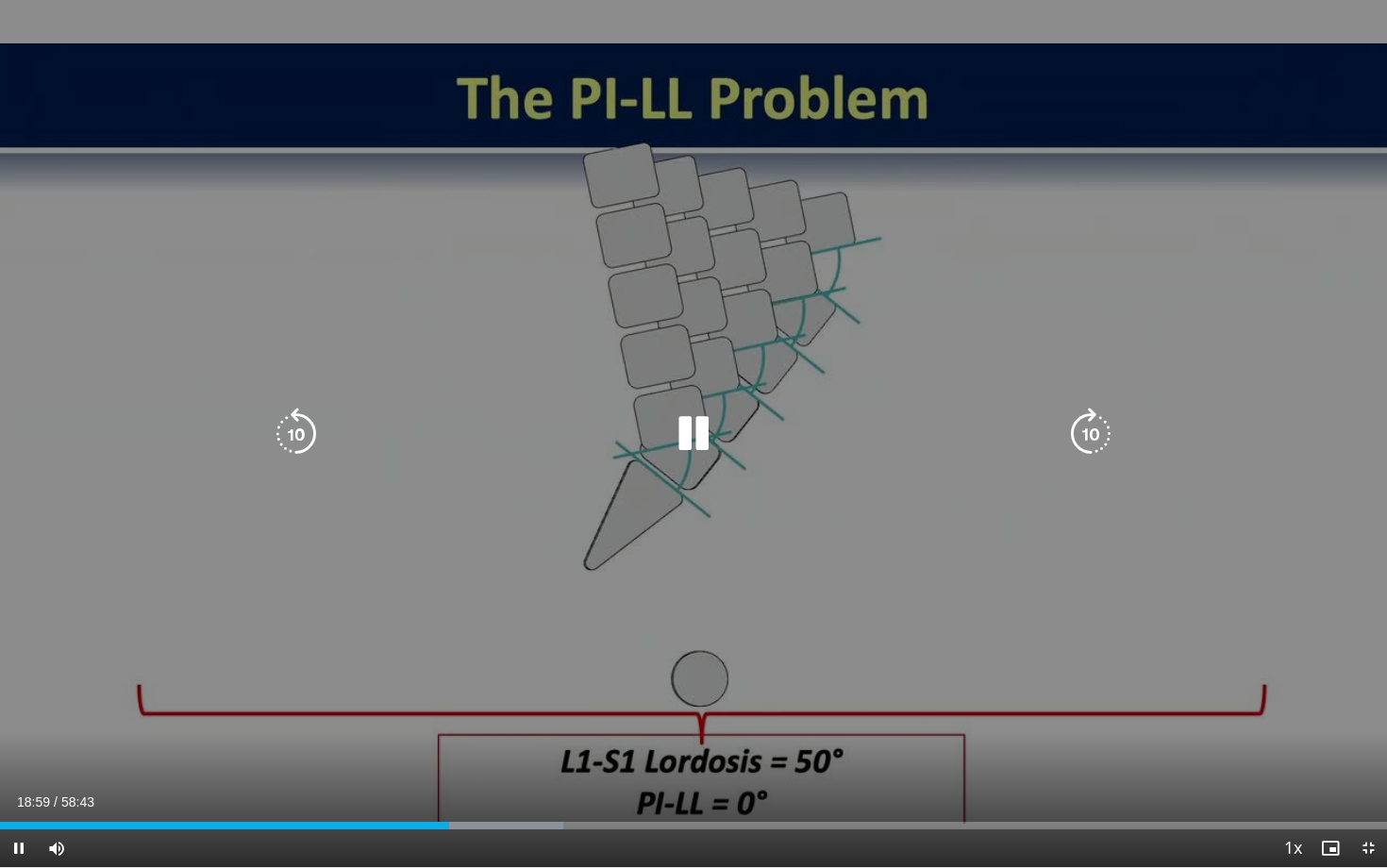 click at bounding box center [296, 434] 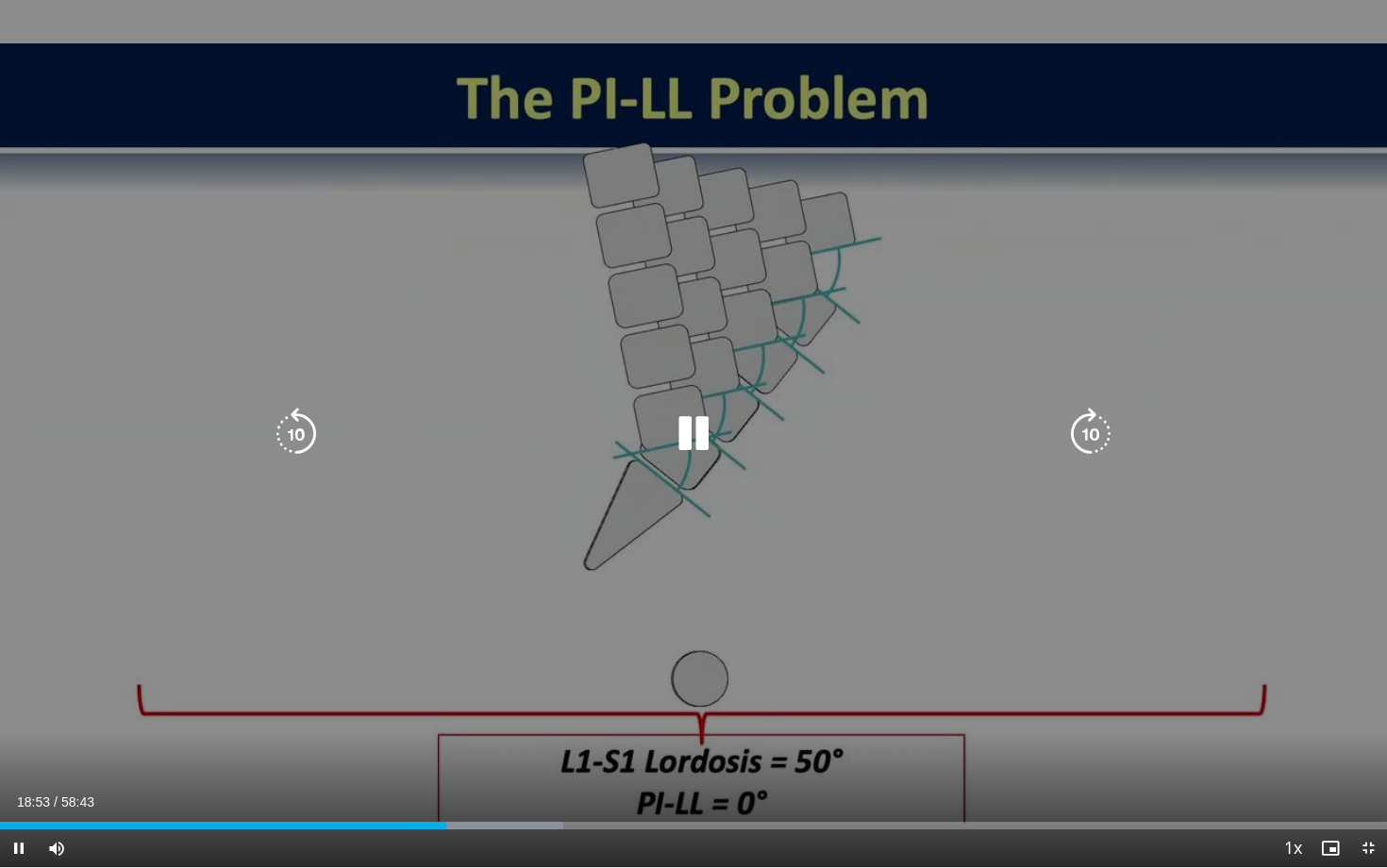 click on "10 seconds
Tap to unmute" at bounding box center [694, 433] 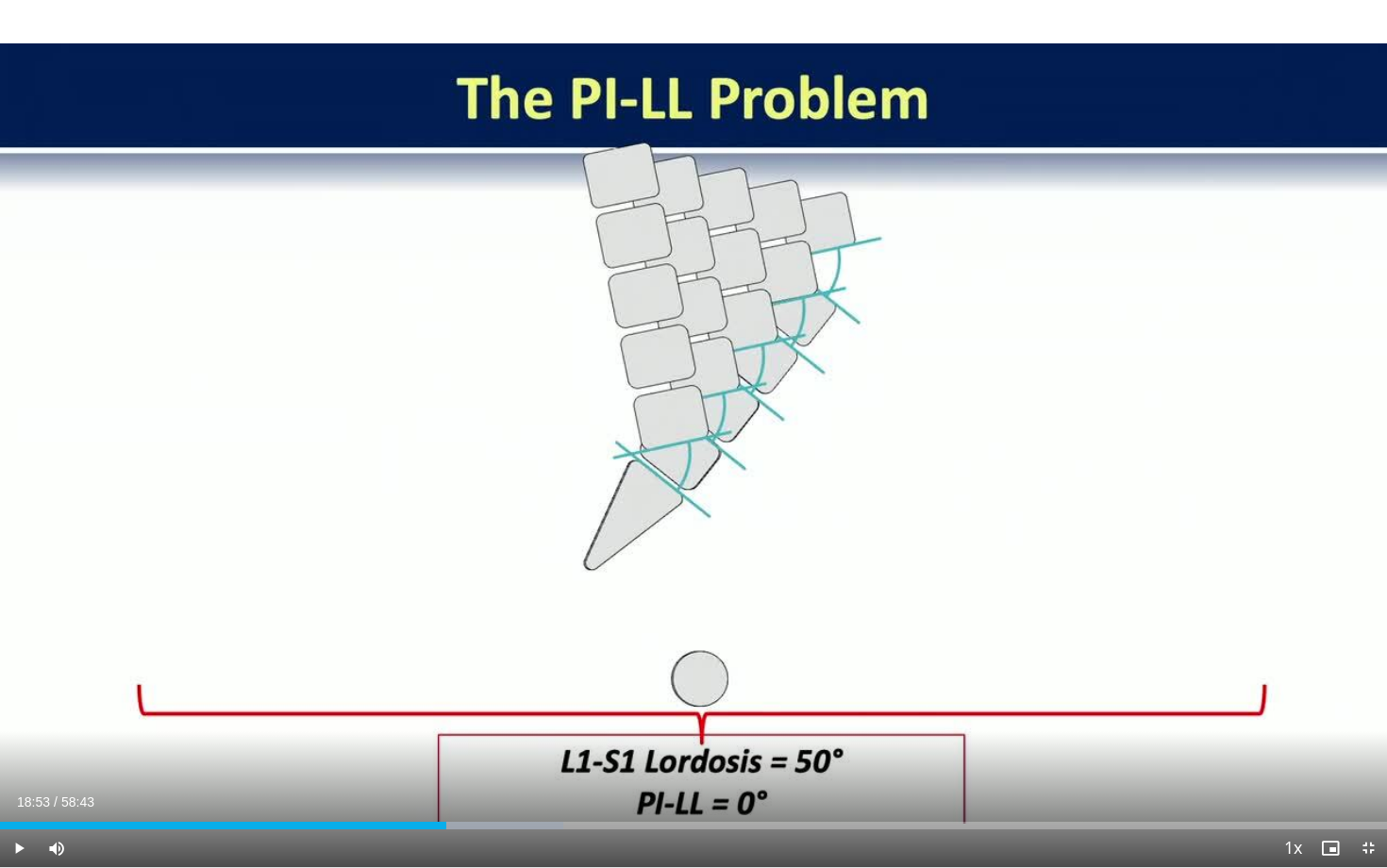 click on "10 seconds
Tap to unmute" at bounding box center (694, 433) 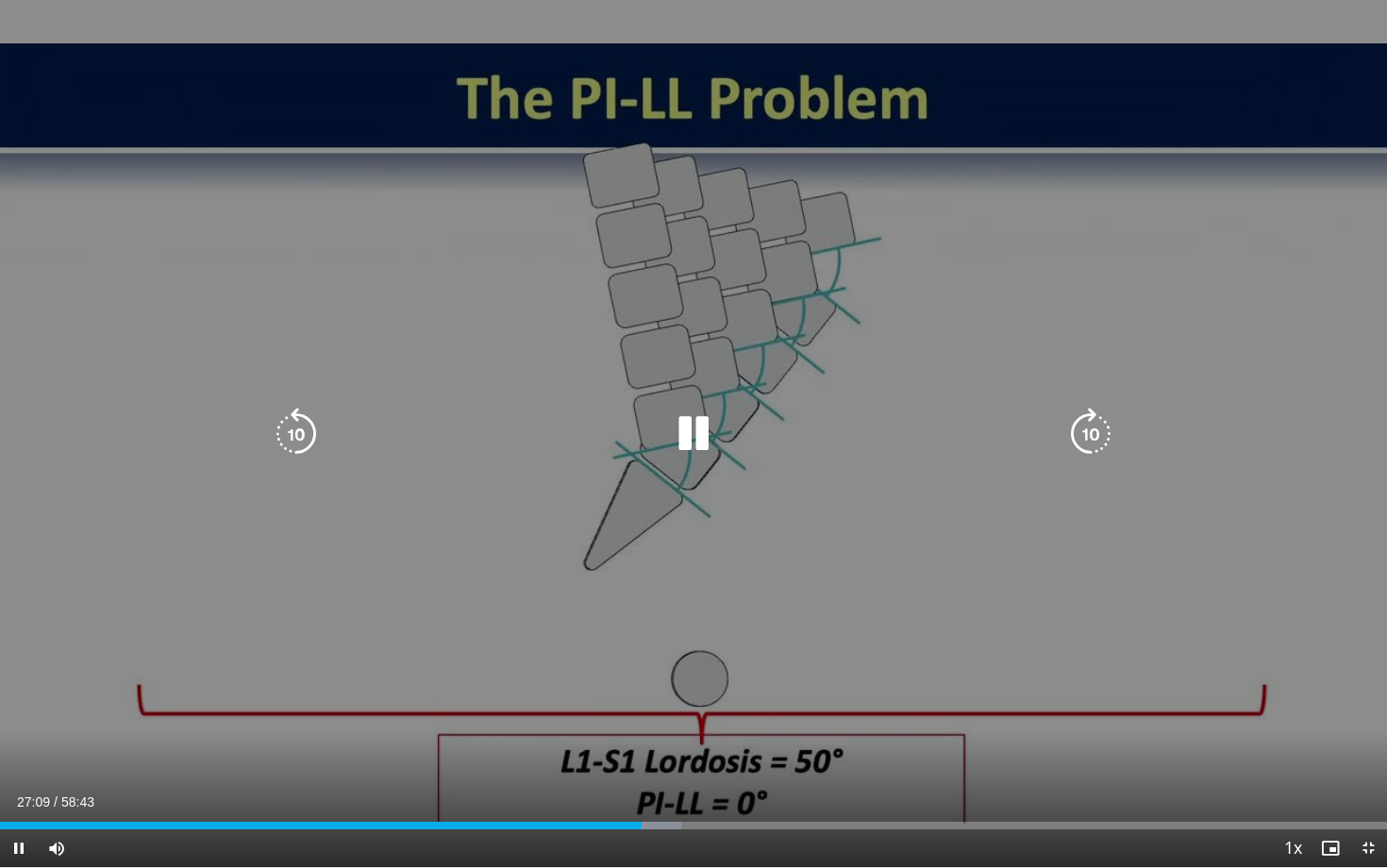 click at bounding box center (296, 434) 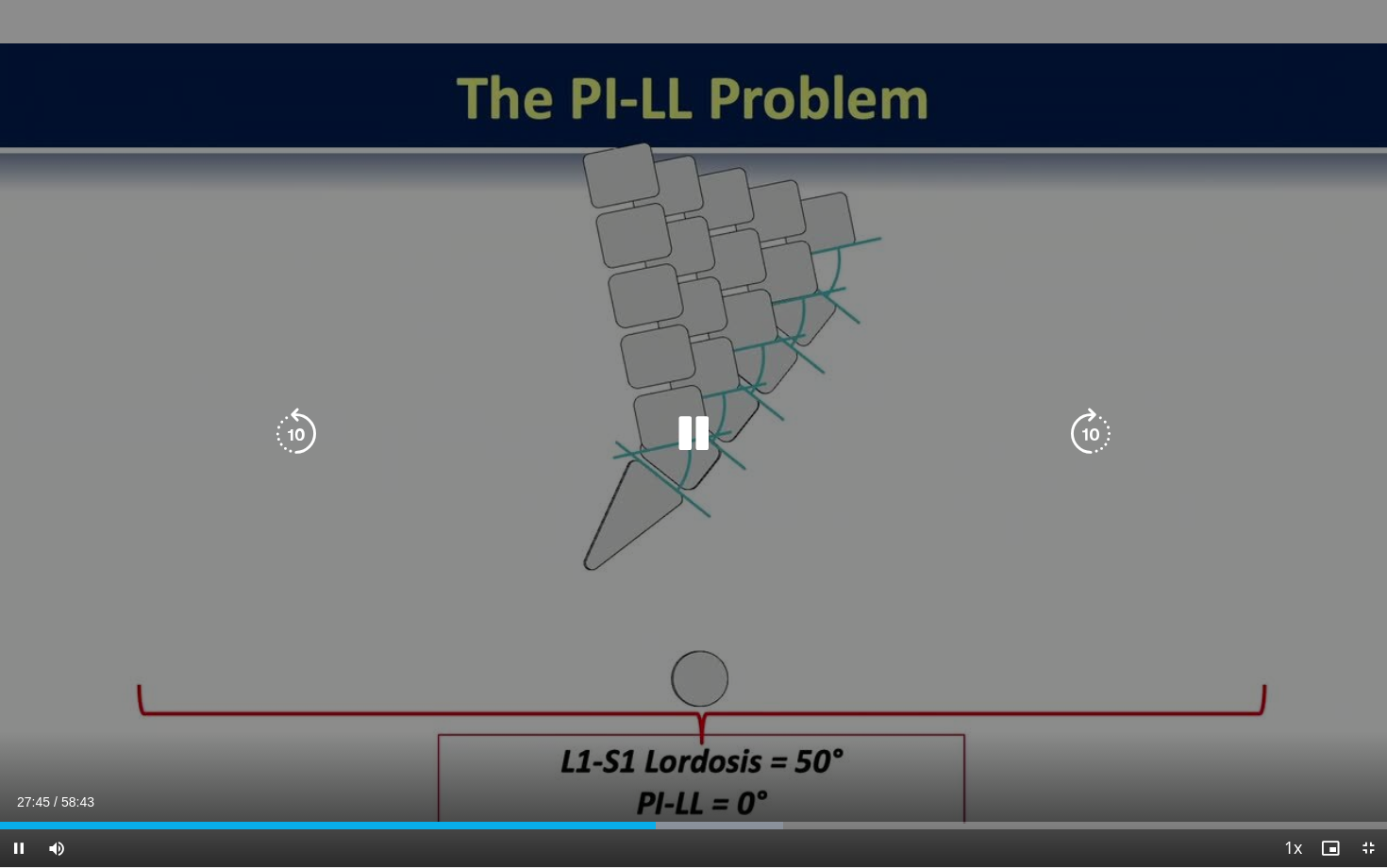 click at bounding box center [296, 434] 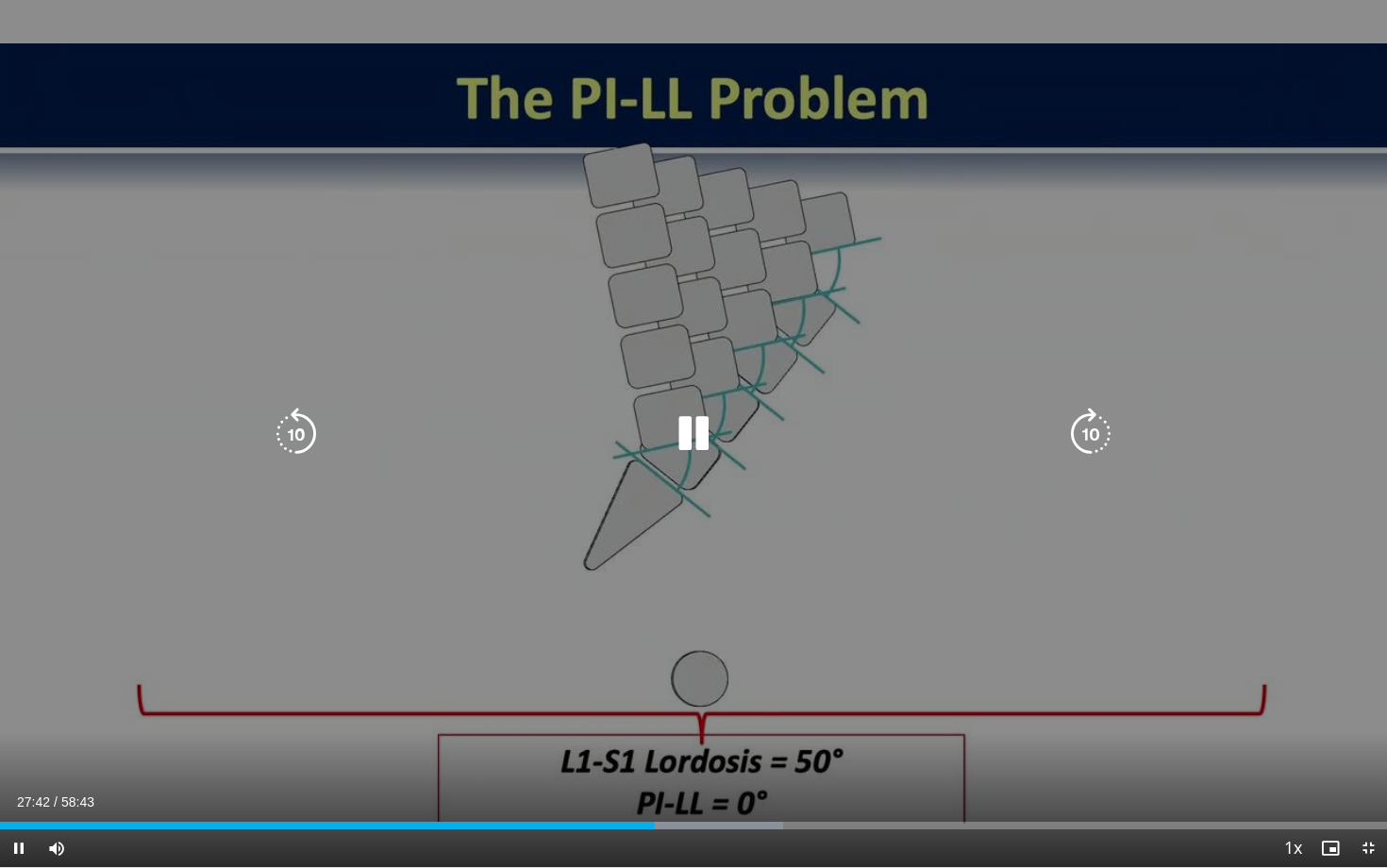 click at bounding box center (296, 434) 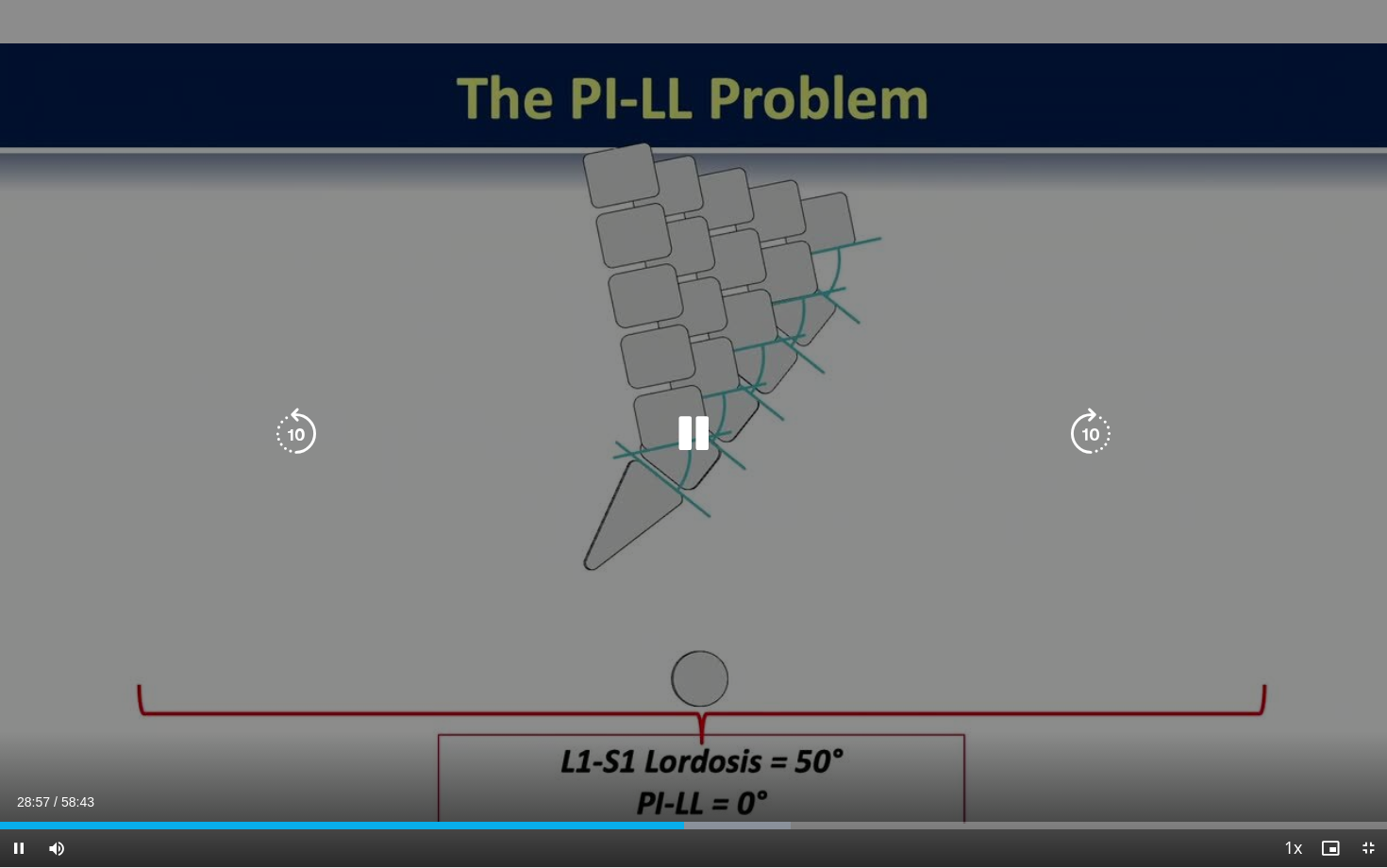 click at bounding box center (296, 434) 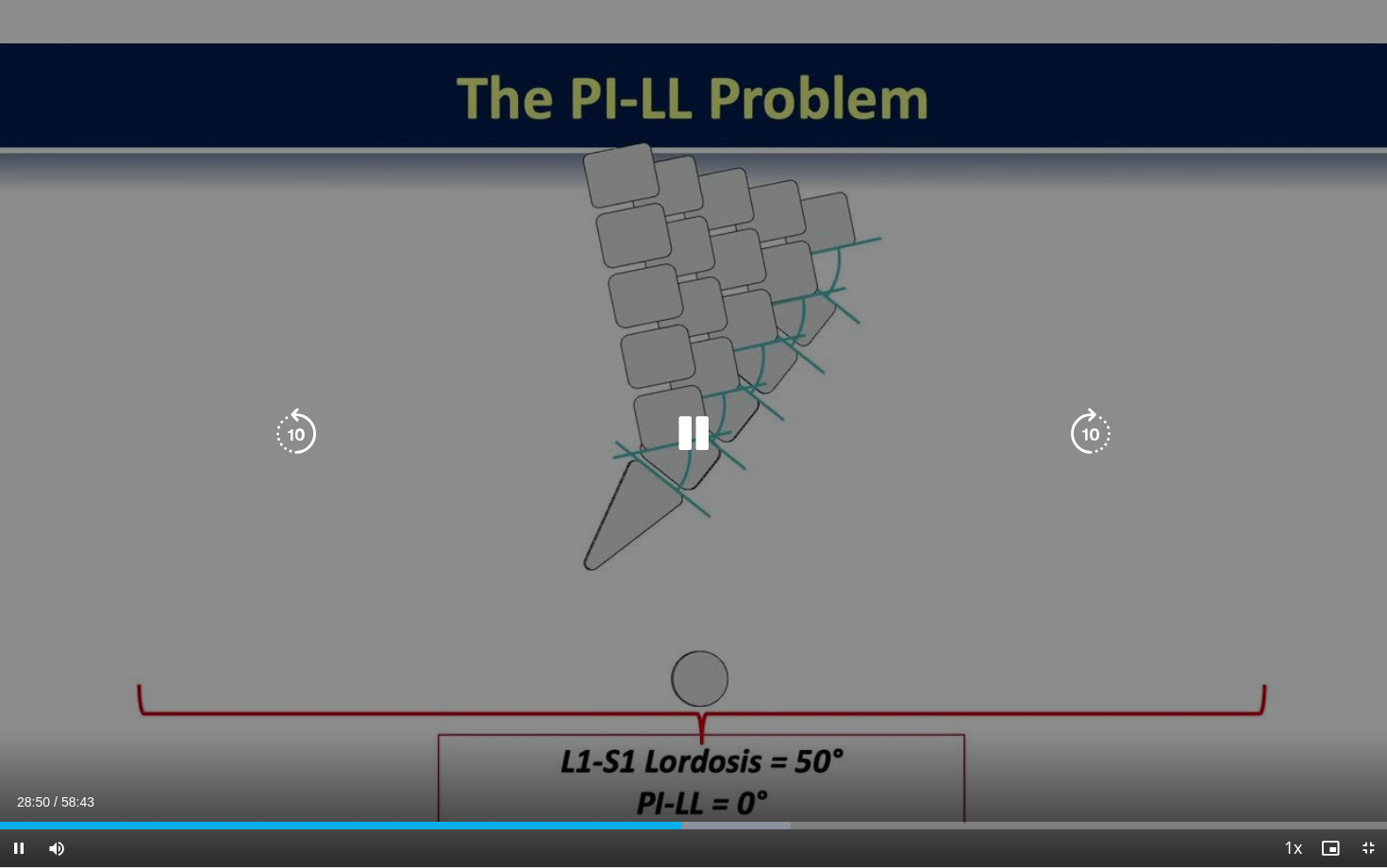 click at bounding box center (694, 434) 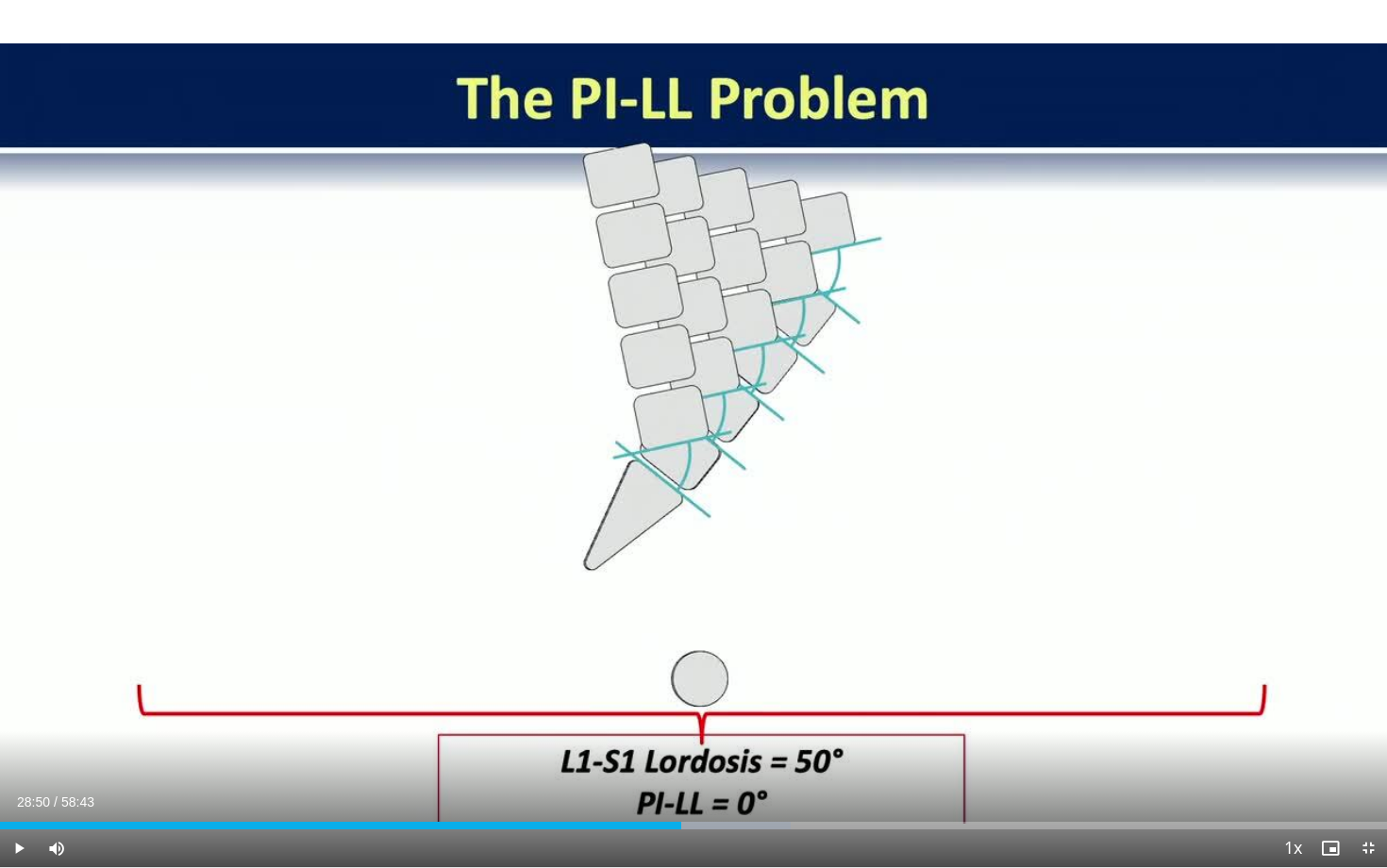click on "10 seconds
Tap to unmute" at bounding box center [694, 433] 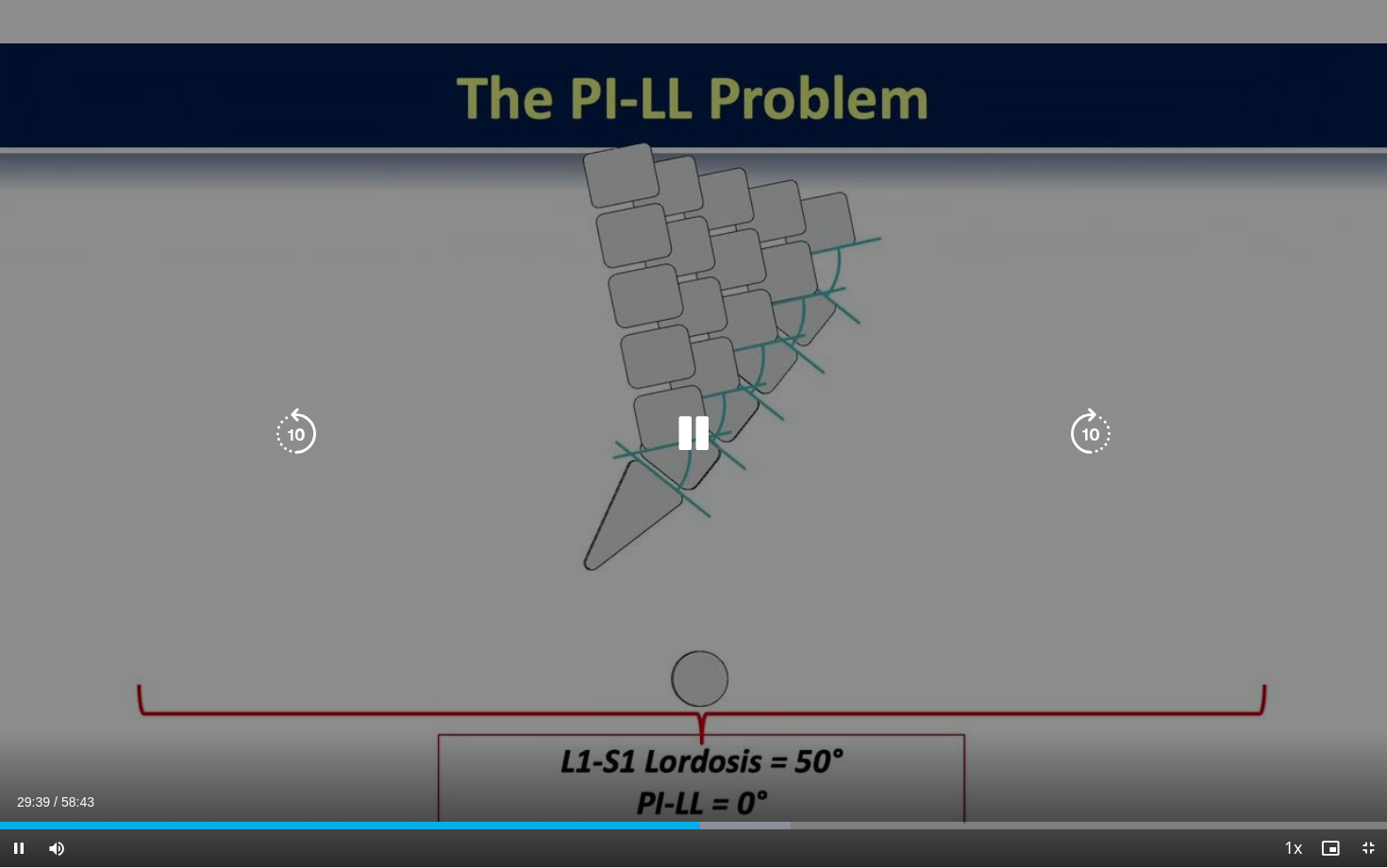 click on "10 seconds
Tap to unmute" at bounding box center (694, 433) 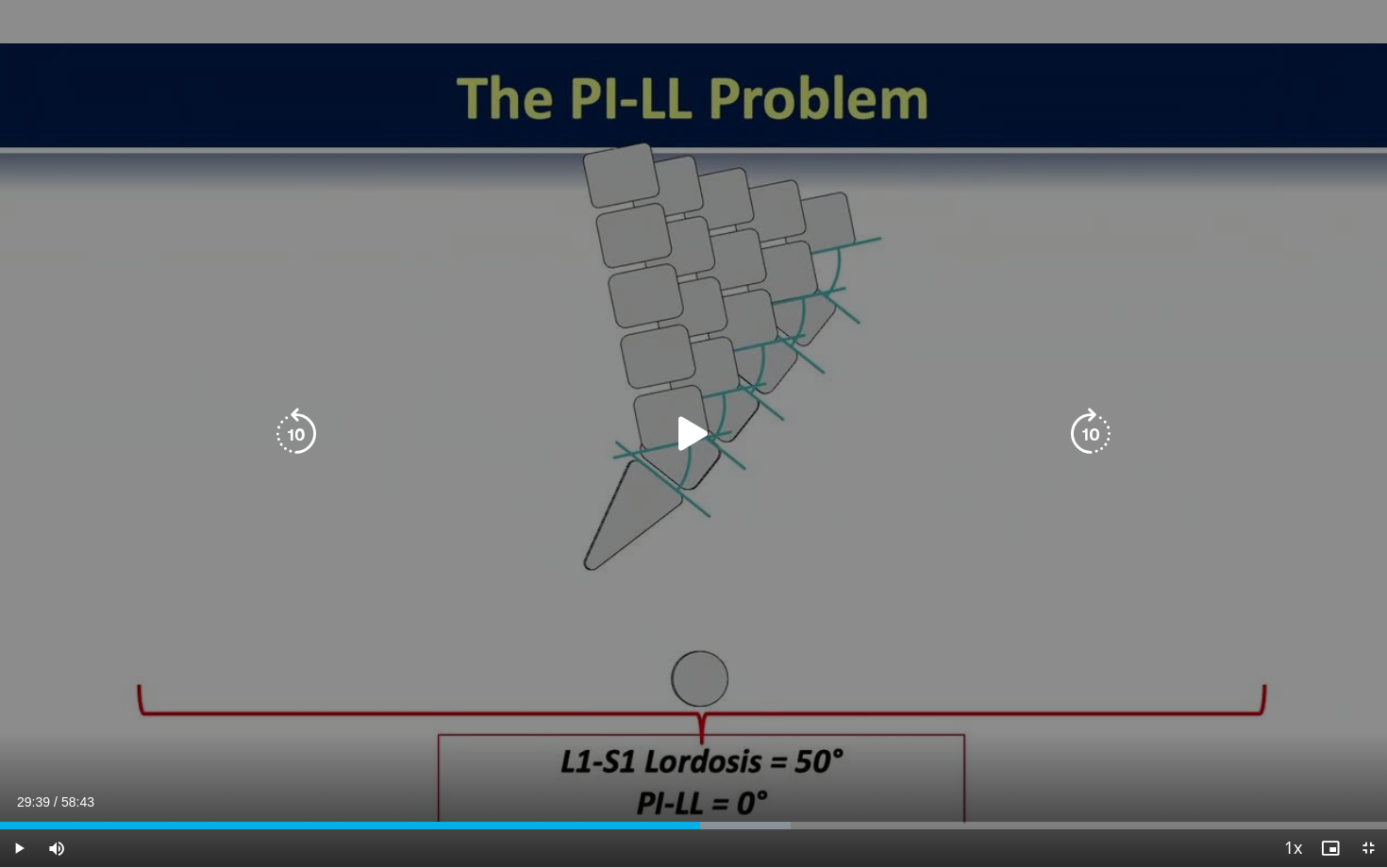 click at bounding box center (296, 434) 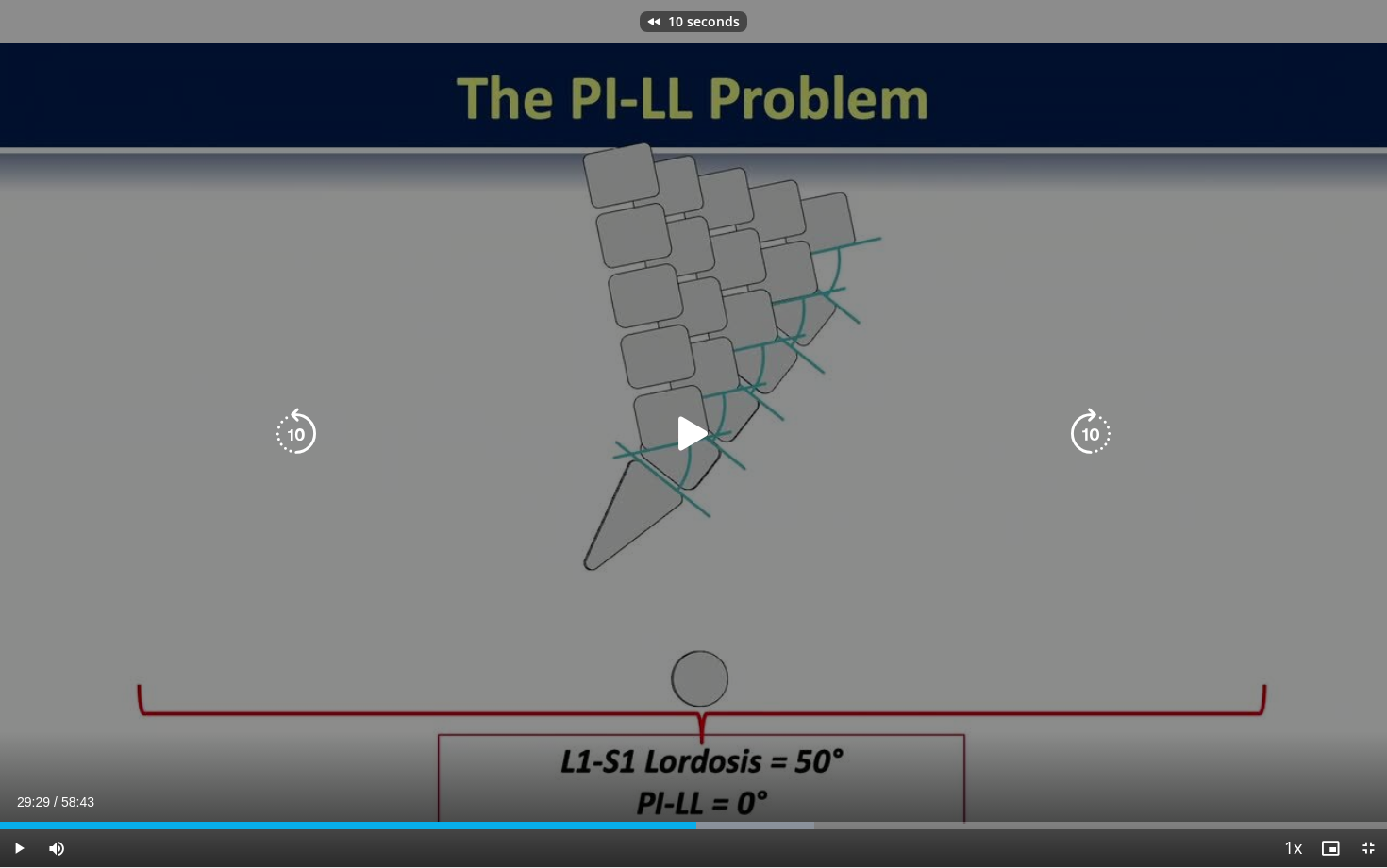 click at bounding box center (296, 434) 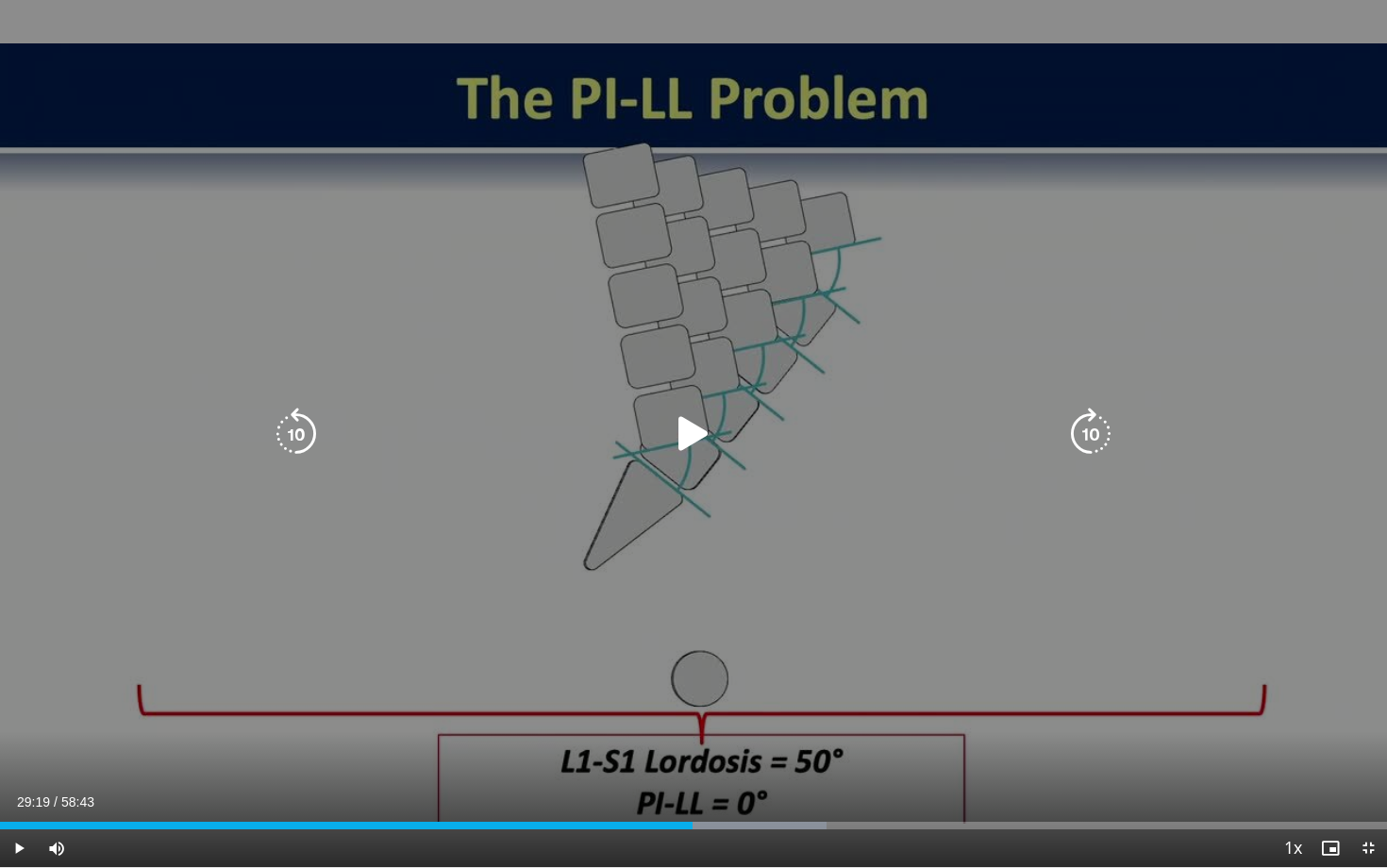 click at bounding box center (296, 434) 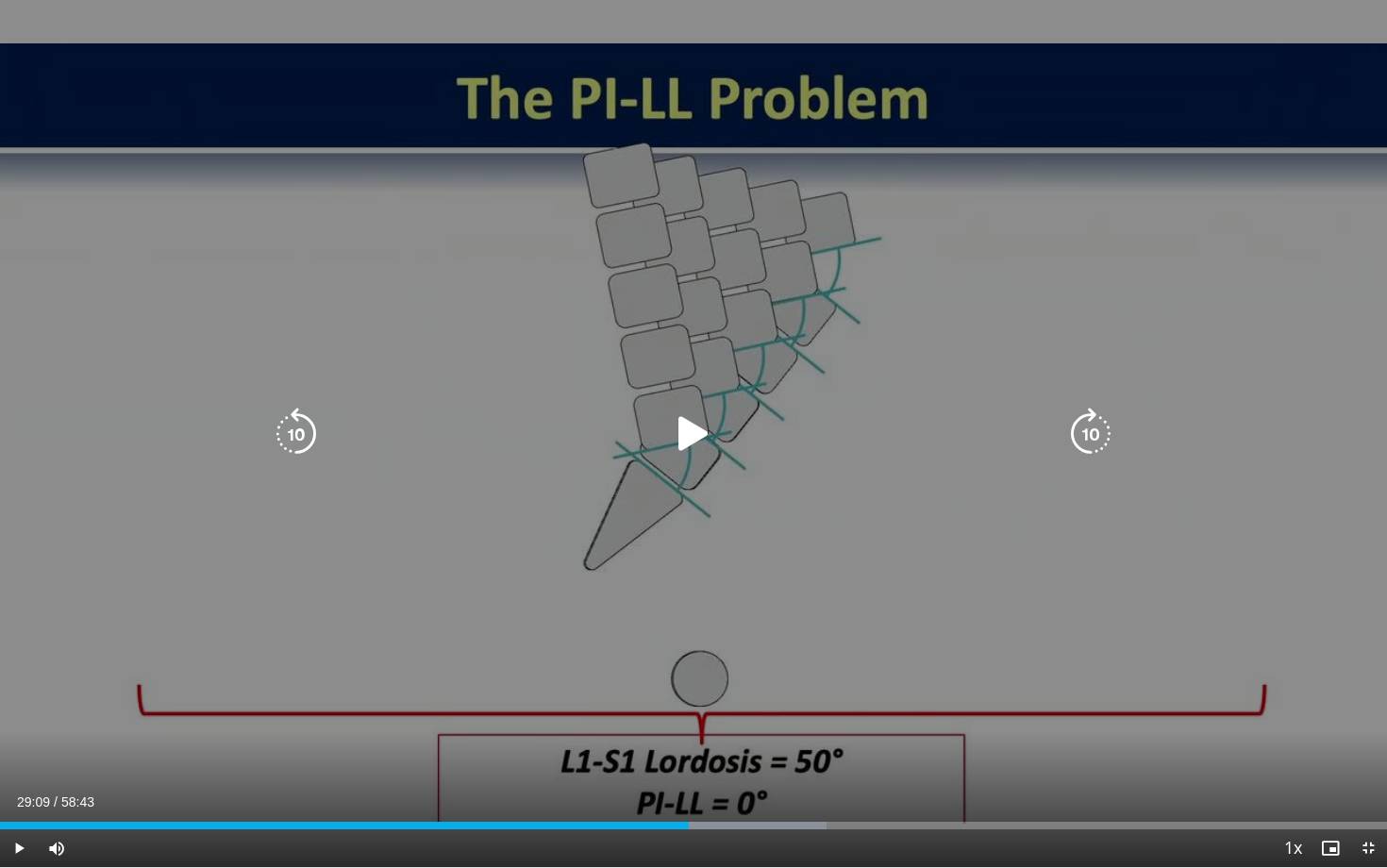 click at bounding box center [1091, 434] 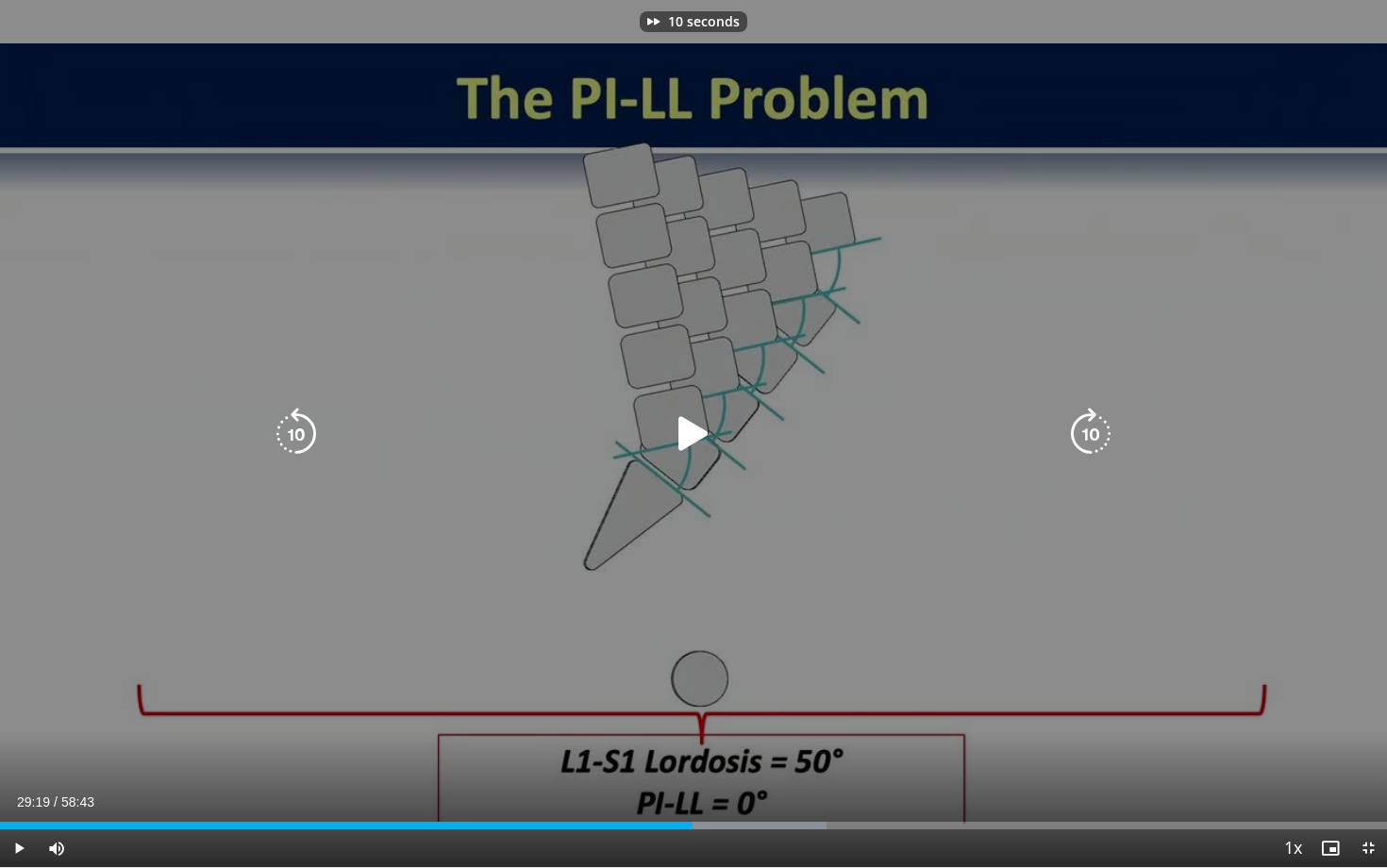 click on "10 seconds
Tap to unmute" at bounding box center [694, 433] 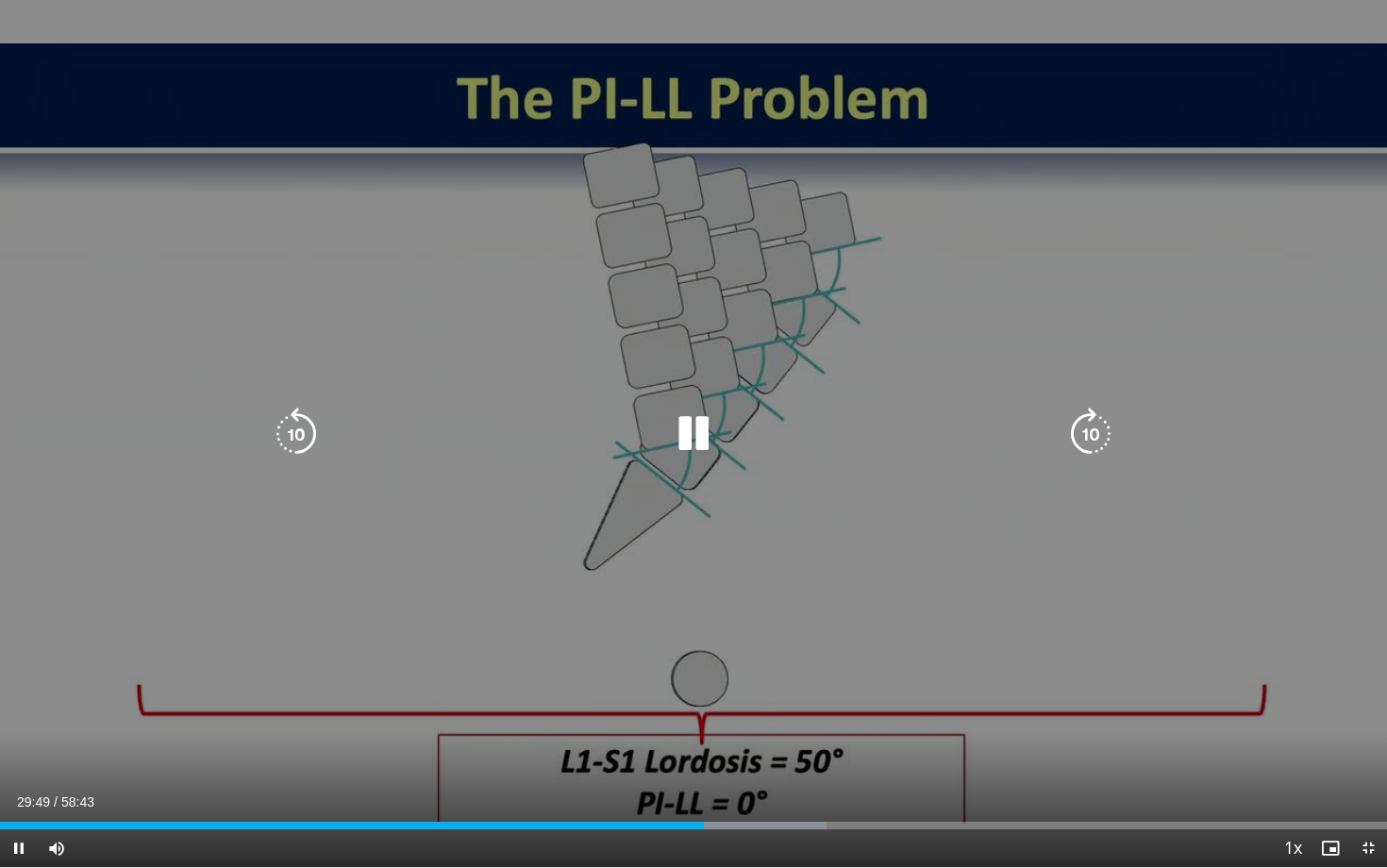 click at bounding box center (296, 434) 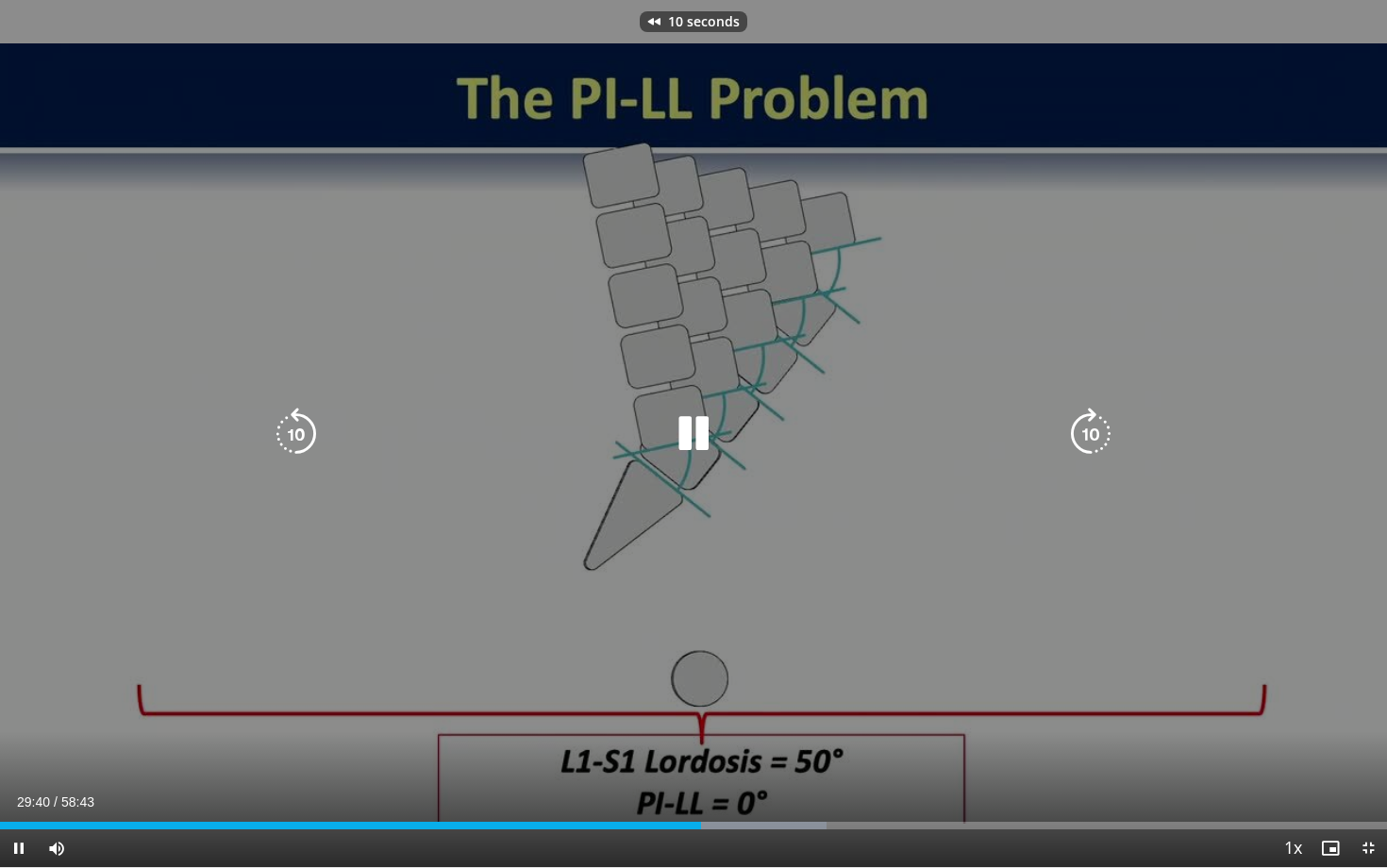 click at bounding box center [694, 434] 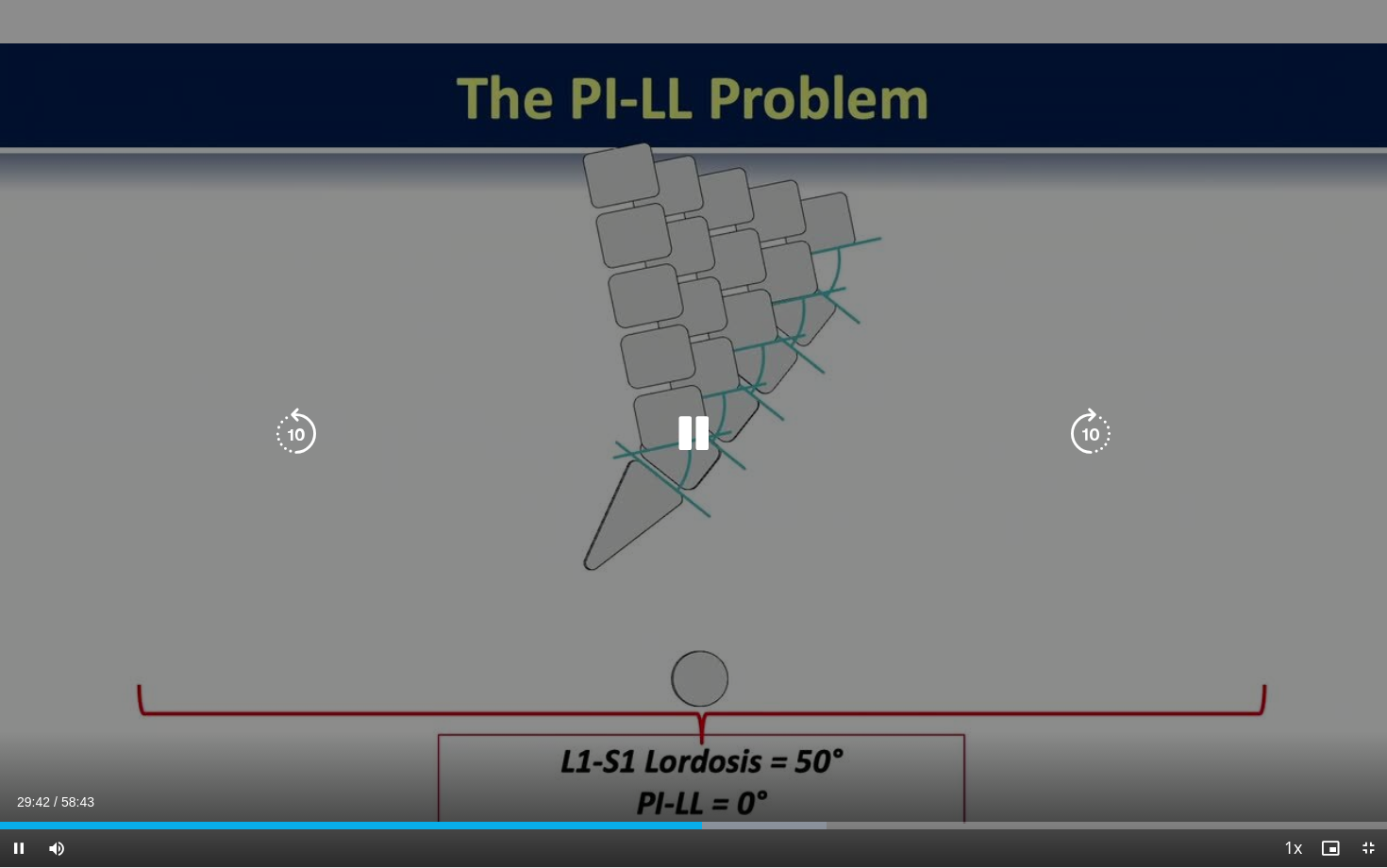 click at bounding box center (694, 434) 